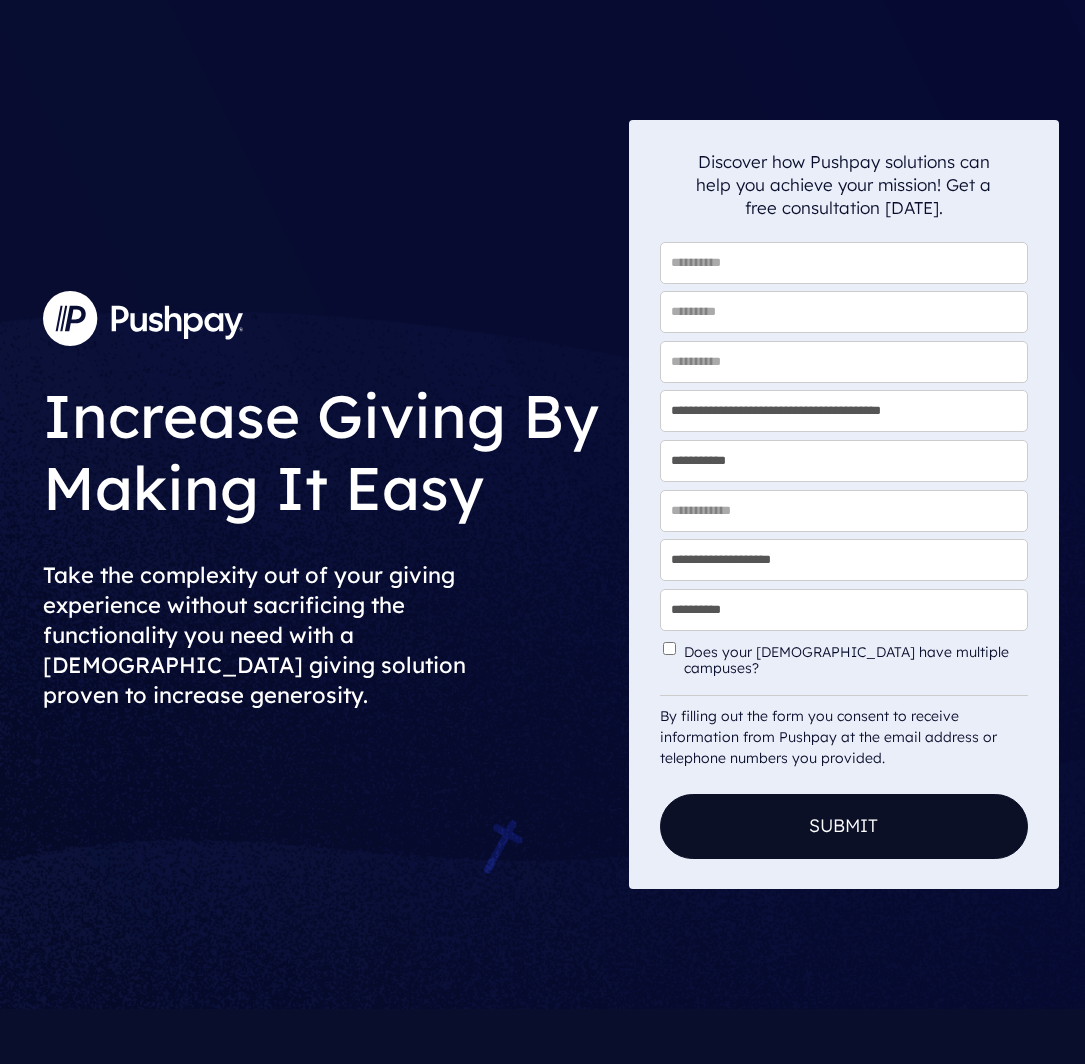 scroll, scrollTop: 0, scrollLeft: 0, axis: both 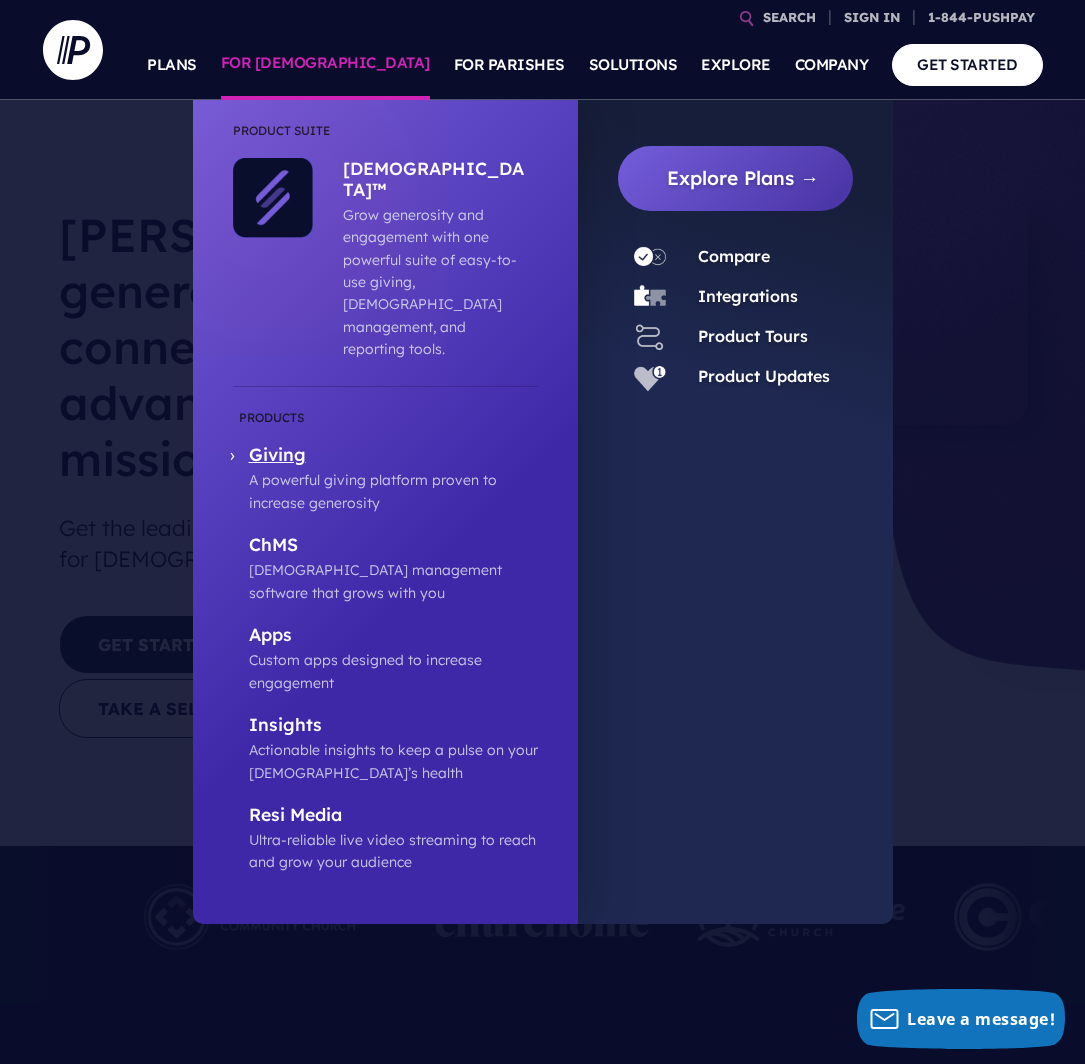 click on "A powerful giving platform proven to increase generosity" at bounding box center [393, 491] 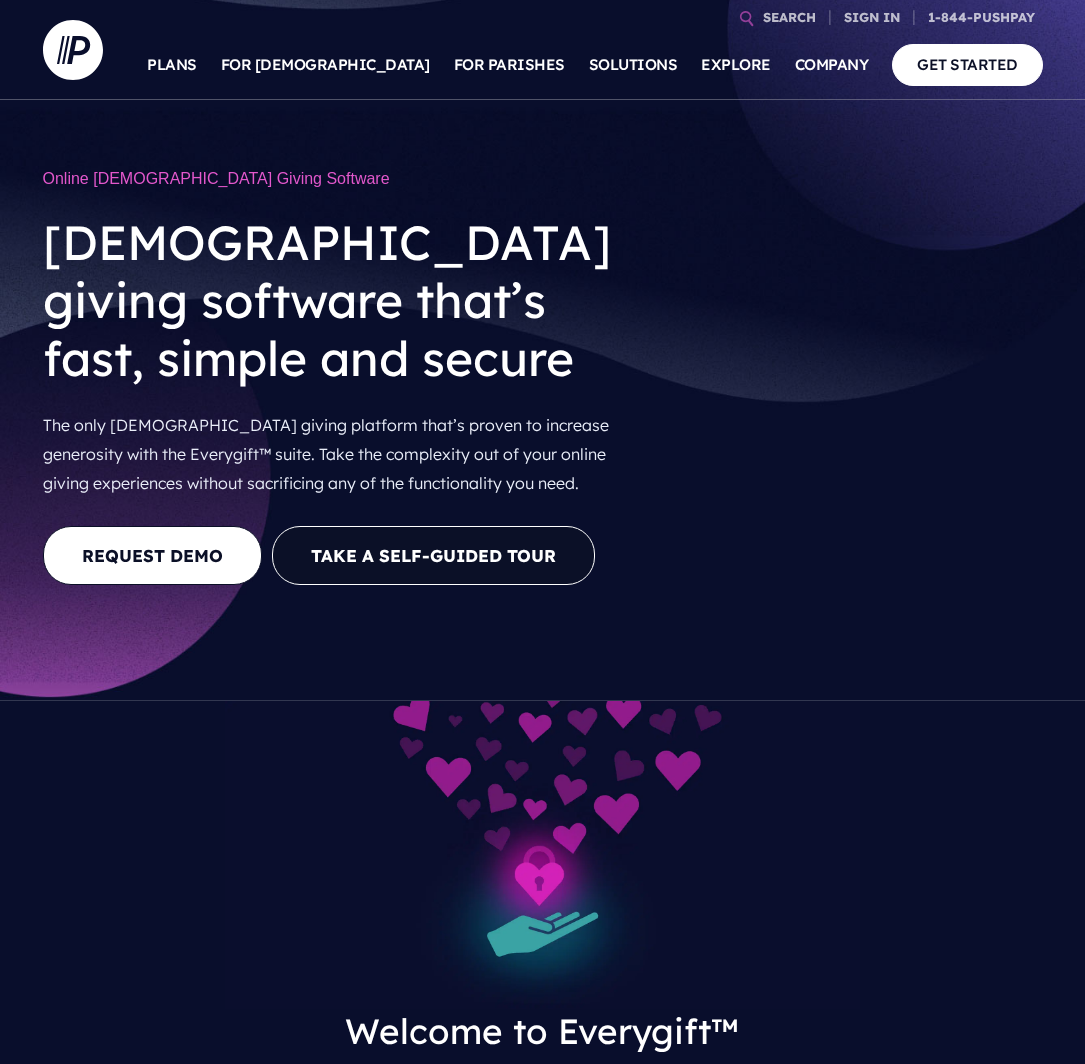 scroll, scrollTop: 0, scrollLeft: 0, axis: both 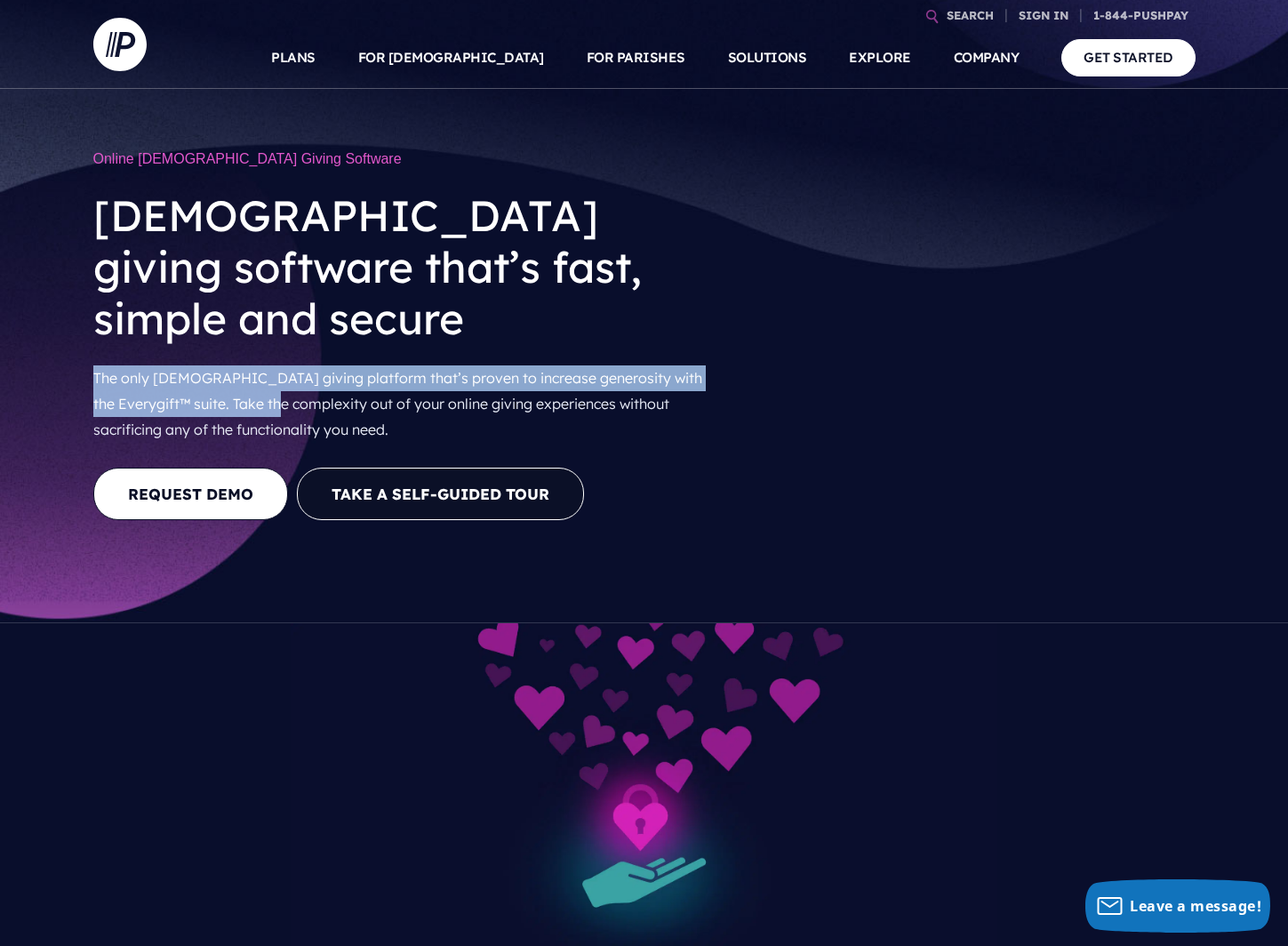drag, startPoint x: 100, startPoint y: 323, endPoint x: 269, endPoint y: 367, distance: 174.6339 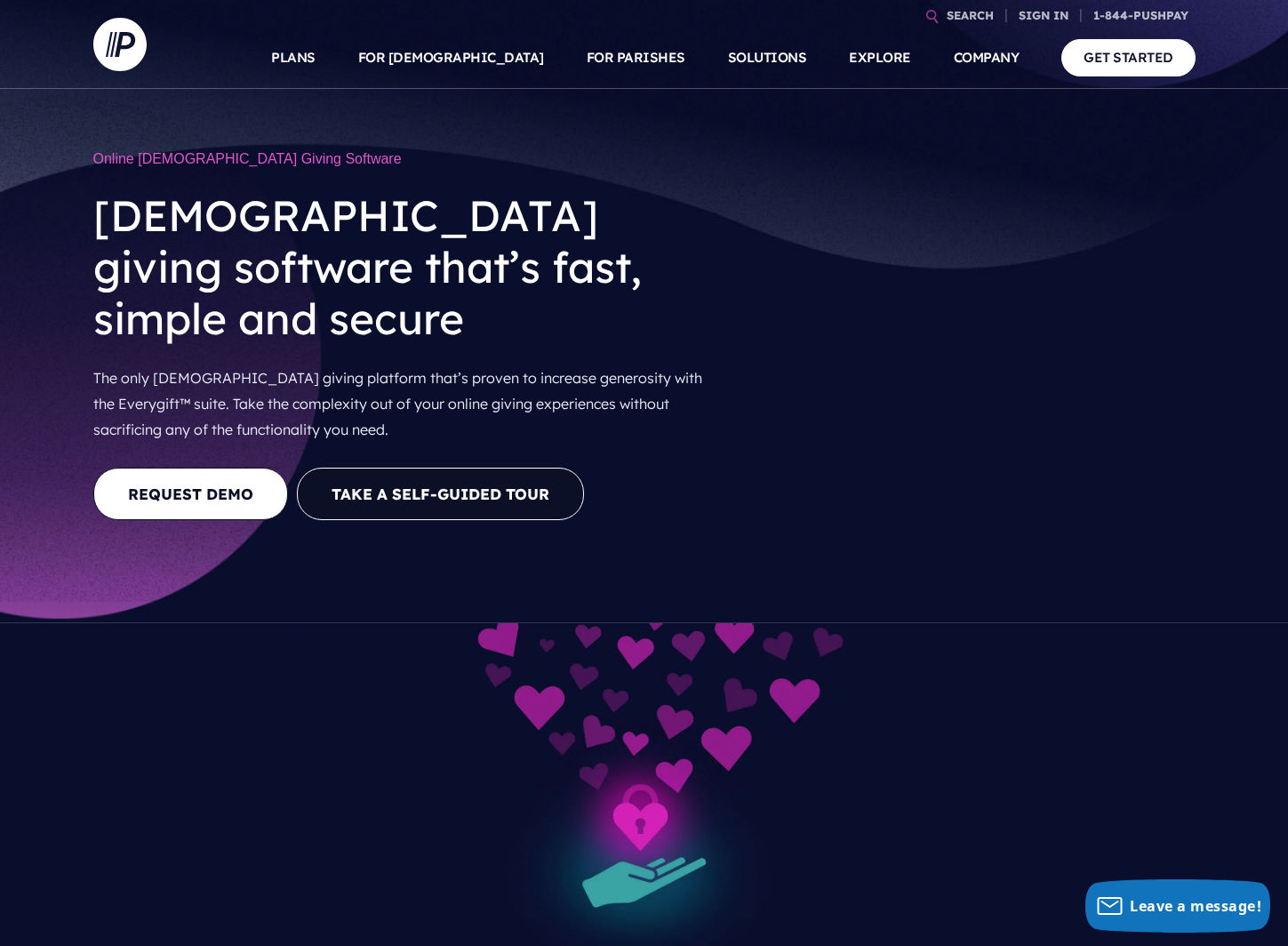 click on "The only church giving platform that’s proven to increase generosity with the Everygift™ suite. Take the complexity out of your online giving experiences without sacrificing any of the functionality you need." at bounding box center [409, 404] 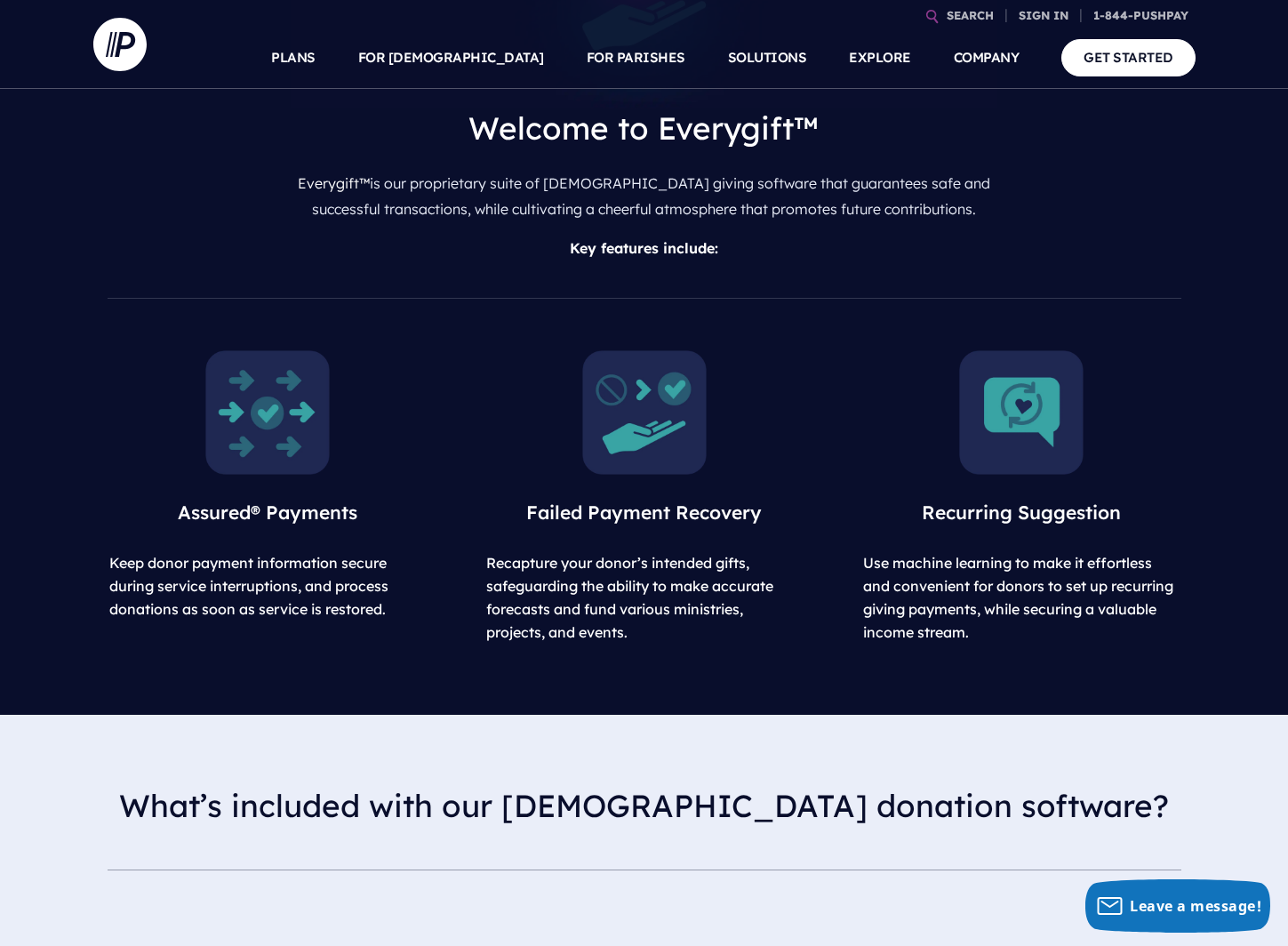 scroll, scrollTop: 889, scrollLeft: 0, axis: vertical 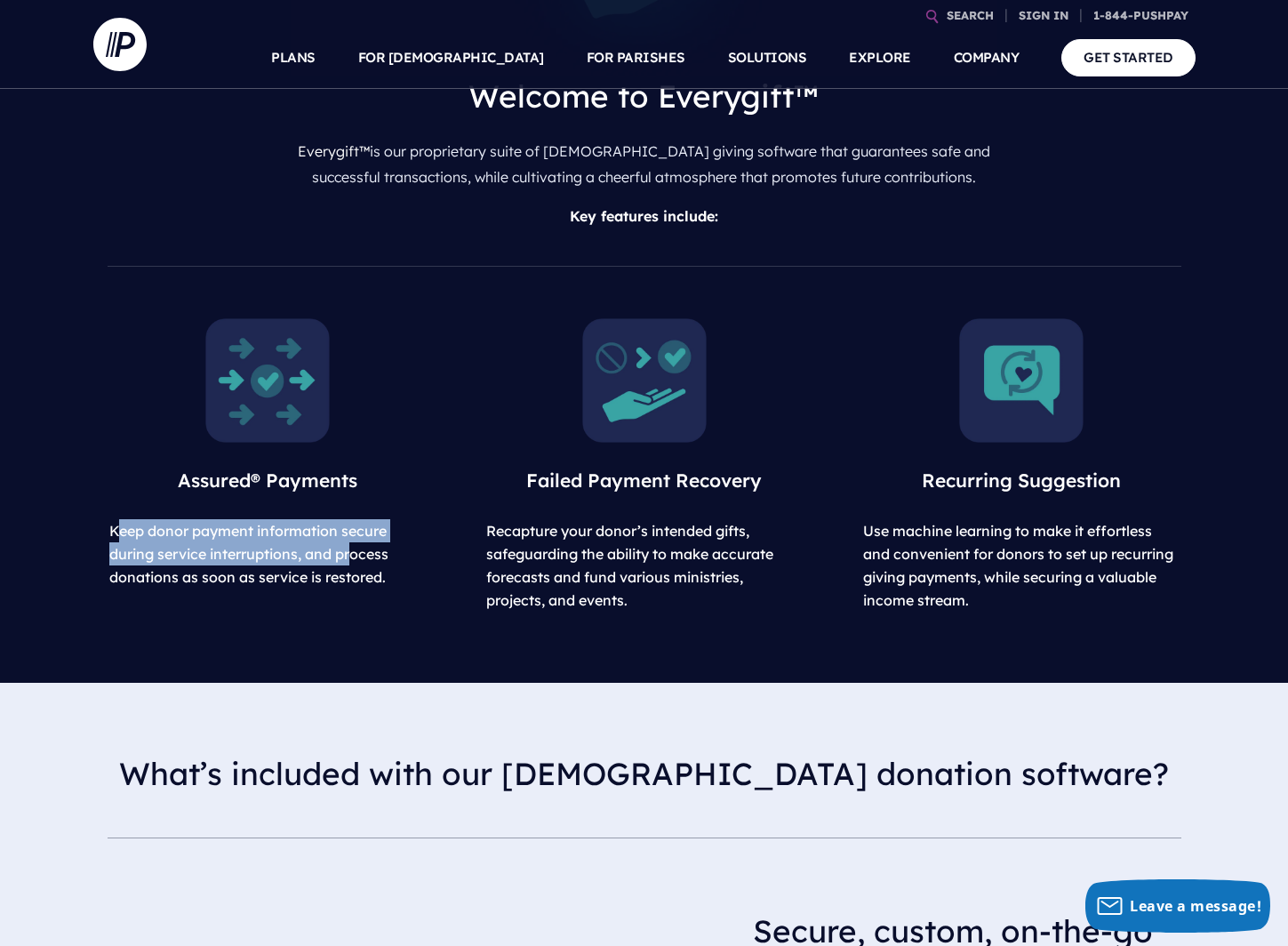 drag, startPoint x: 122, startPoint y: 469, endPoint x: 373, endPoint y: 516, distance: 255.36249 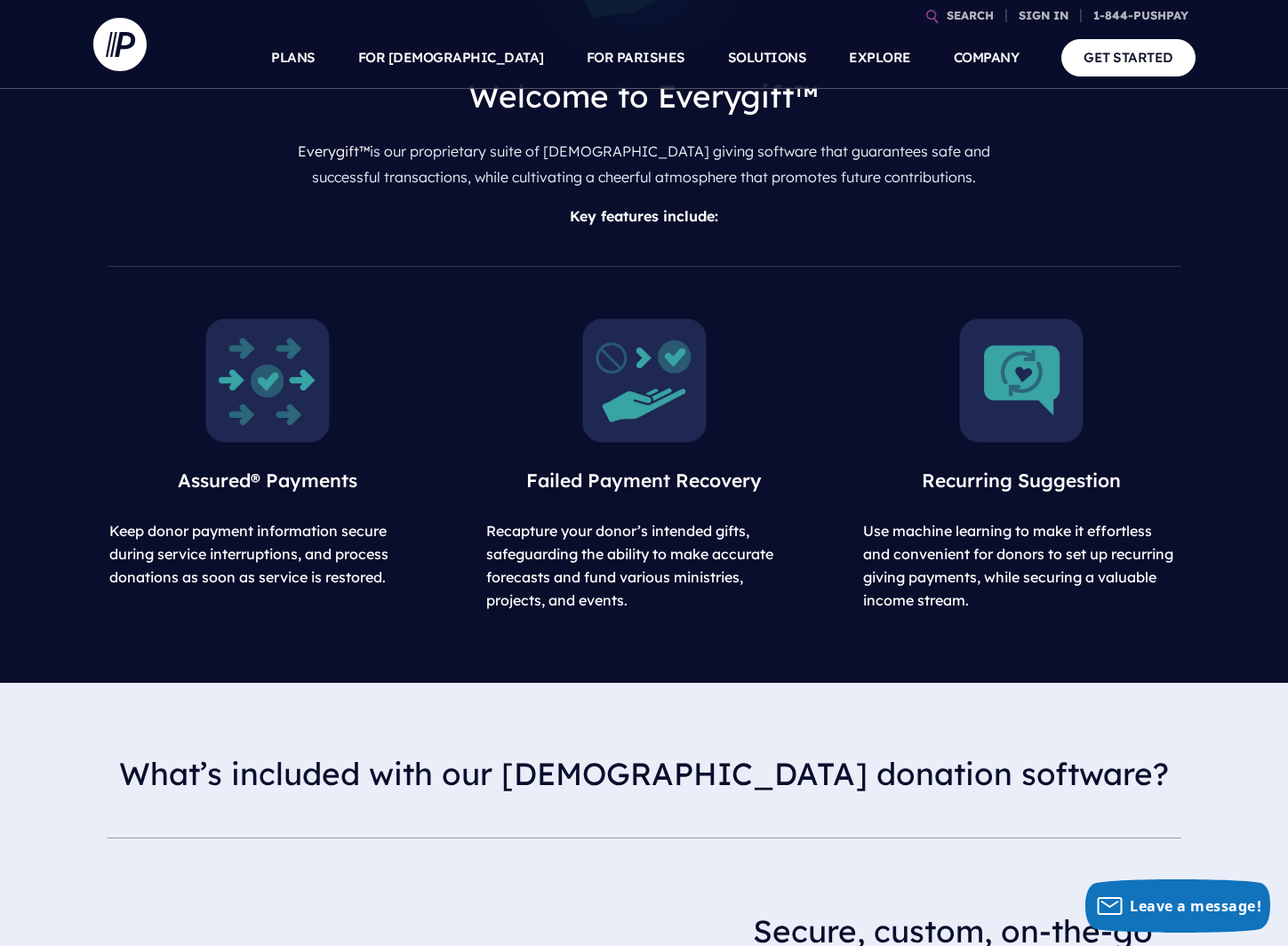 click on "Keep donor payment information secure during service interruptions, and process donations as soon as service is restored." at bounding box center [268, 554] 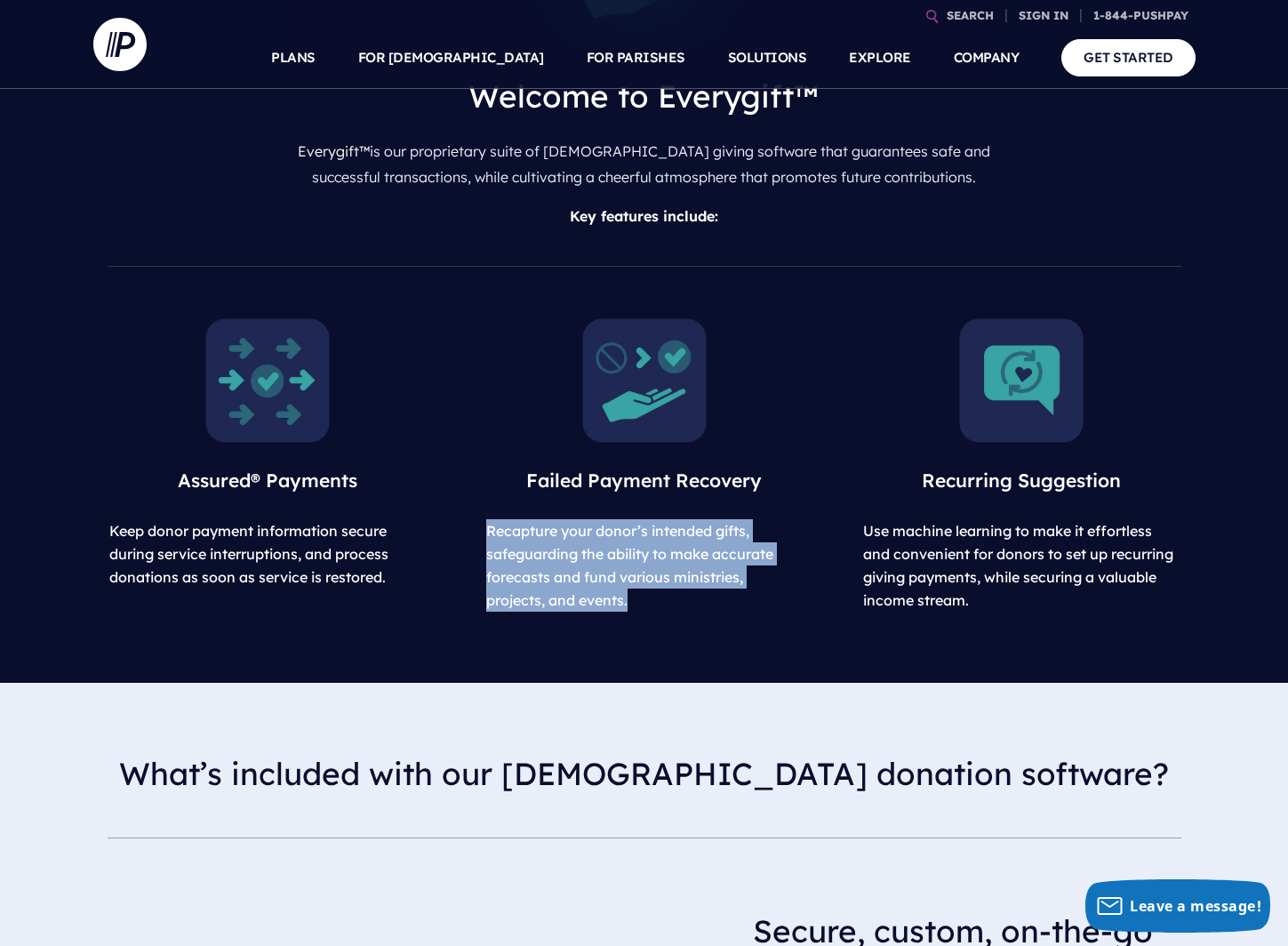 drag, startPoint x: 492, startPoint y: 490, endPoint x: 640, endPoint y: 566, distance: 166.37307 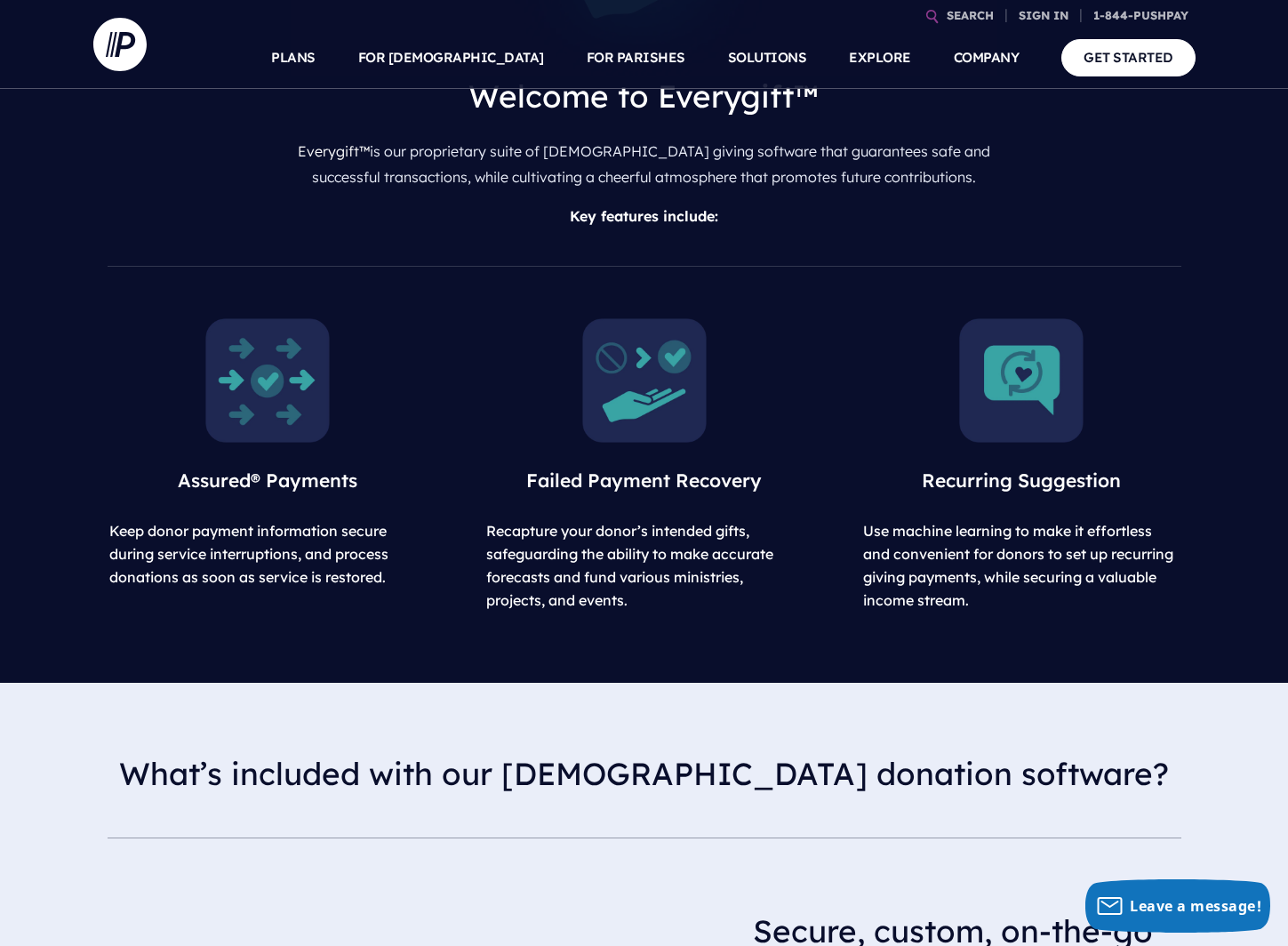 click on "Use machine learning to make it effortless and convenient for donors to set up recurring giving payments, while securing a valuable income stream." at bounding box center [1018, 565] 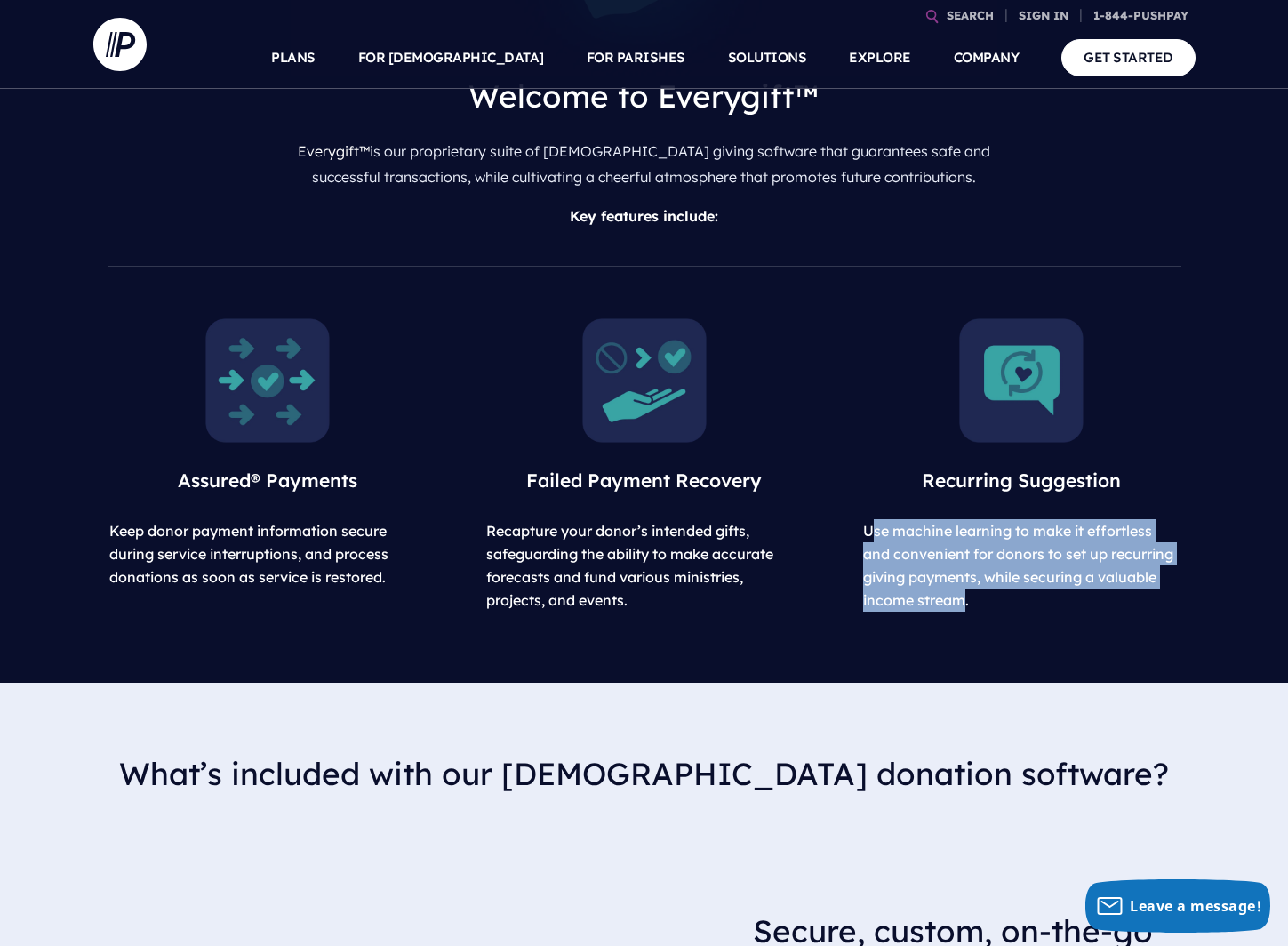 drag, startPoint x: 1024, startPoint y: 565, endPoint x: 1059, endPoint y: 598, distance: 48.10405 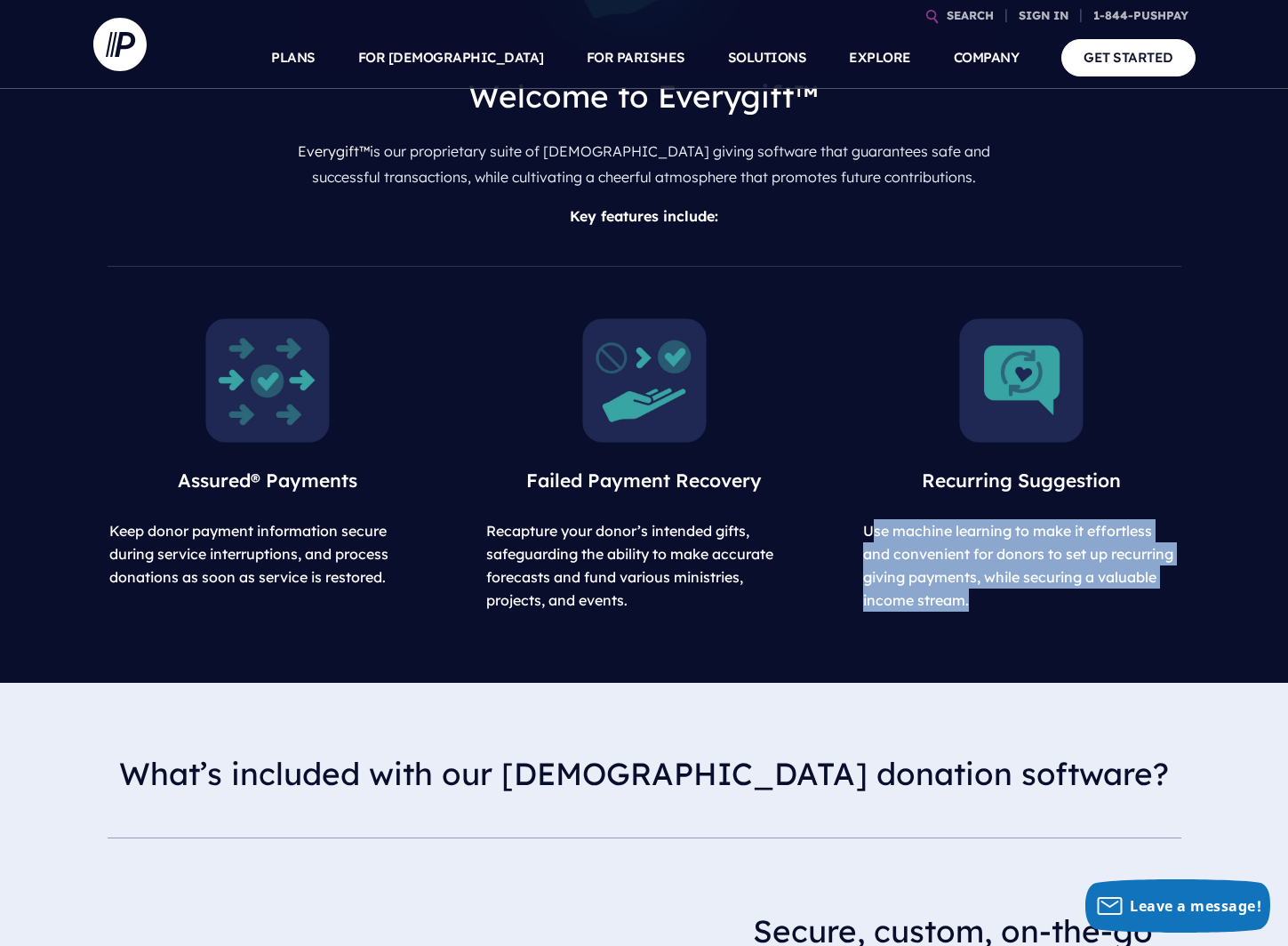 click on "Assured® Payments
Keep donor payment information secure during service interruptions, and process donations as soon as service is restored.
Failed Payment Recovery
Recapture your donor’s intended gifts, safeguarding the ability to make accurate forecasts and fund various ministries, projects, and events.
Recurring Suggestion
Use machine learning to make it effortless and convenient for donors to set up recurring giving payments, while securing a valuable income stream." at bounding box center [644, 490] 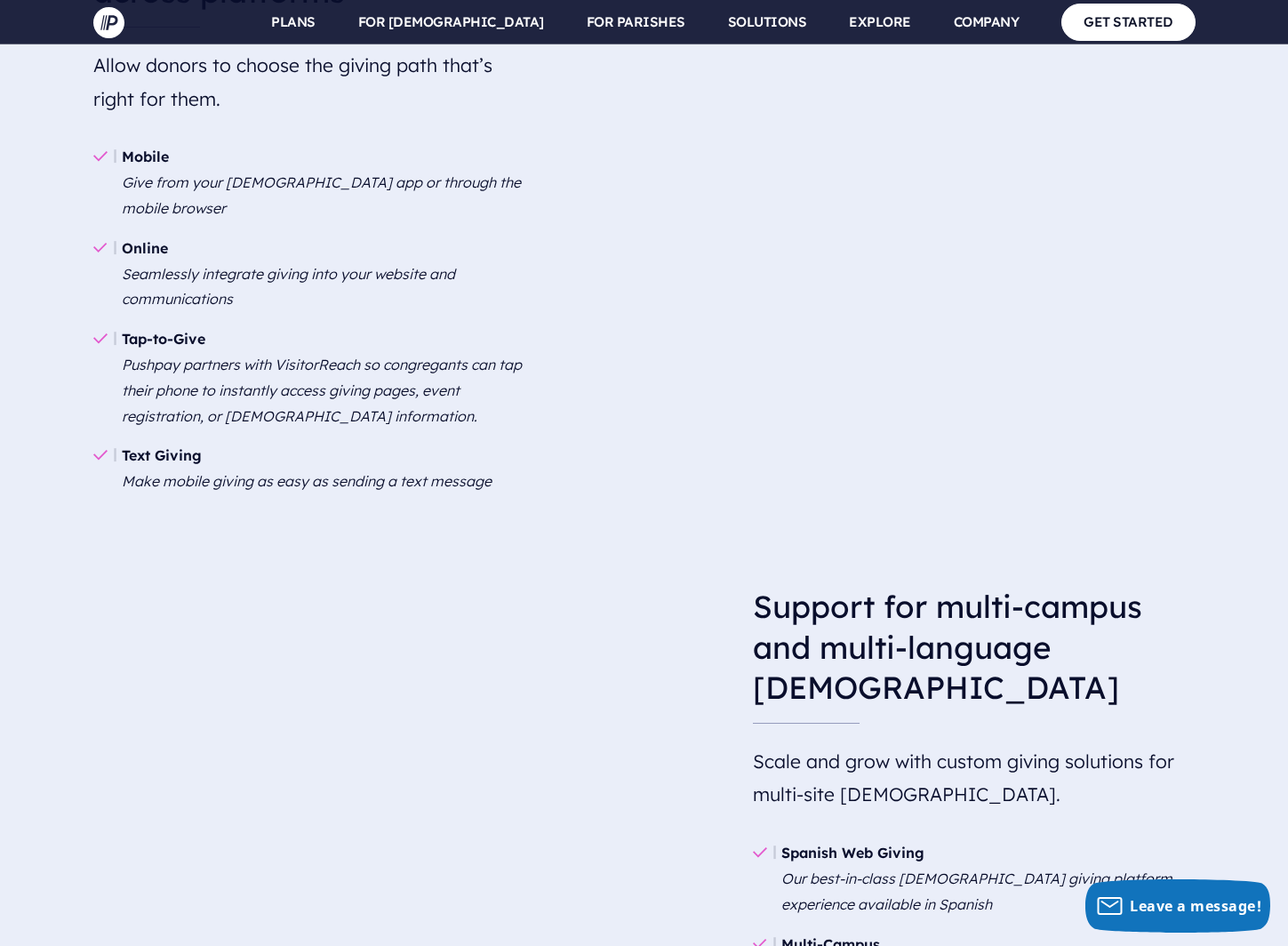 scroll, scrollTop: 2578, scrollLeft: 0, axis: vertical 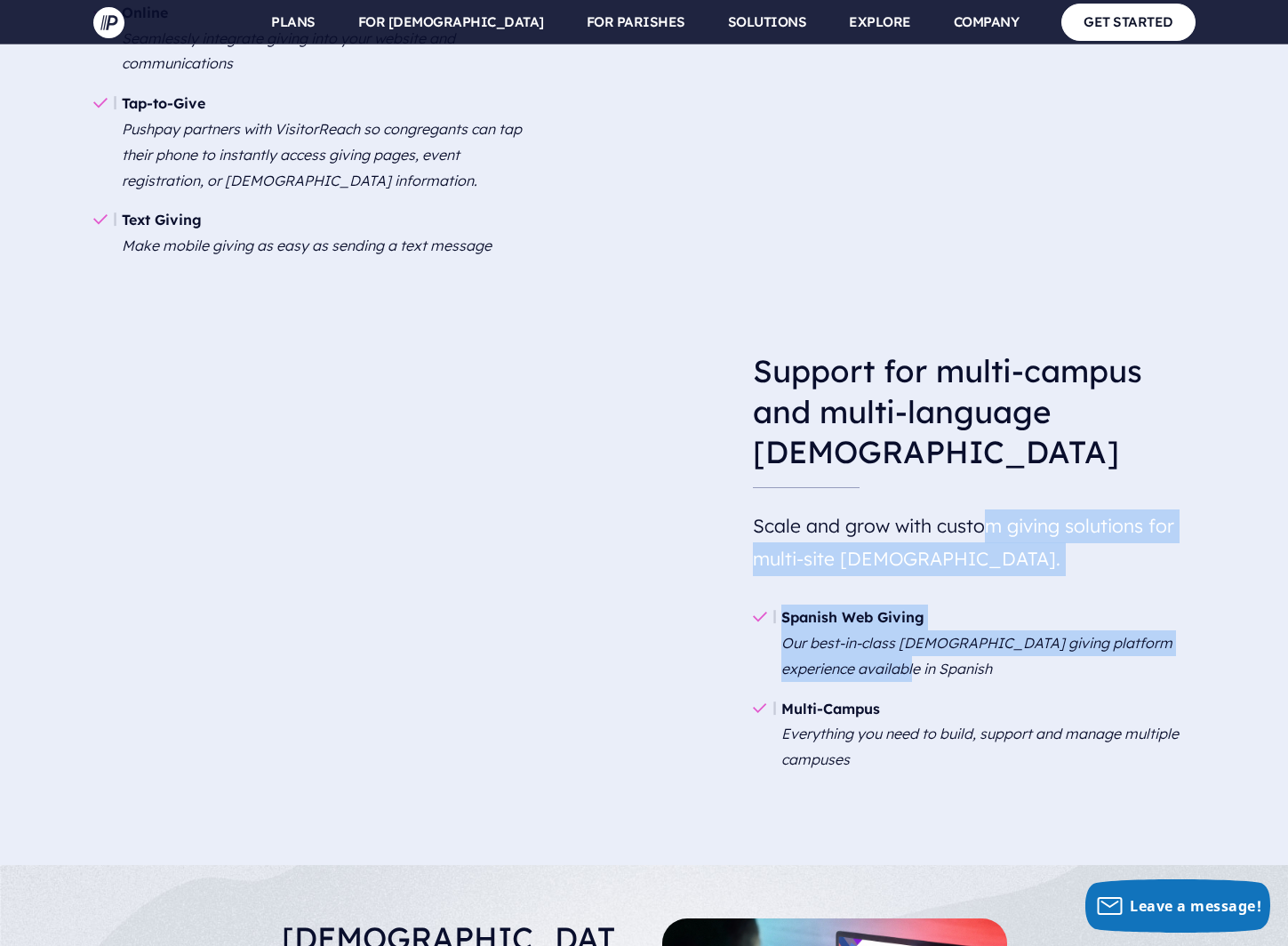drag, startPoint x: 990, startPoint y: 453, endPoint x: 1011, endPoint y: 633, distance: 181.22086 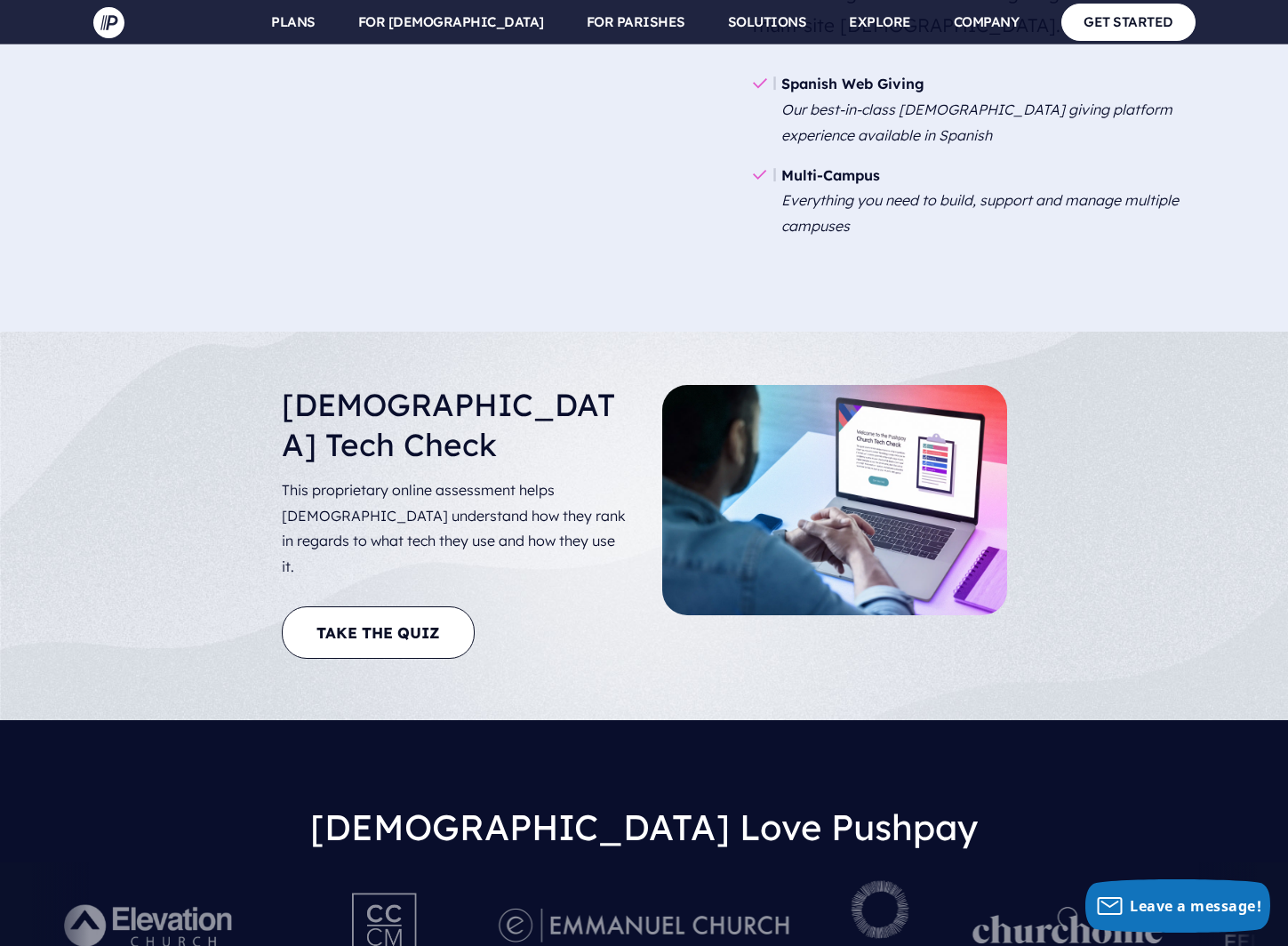 click on "Church Tech Check" at bounding box center (455, 428) 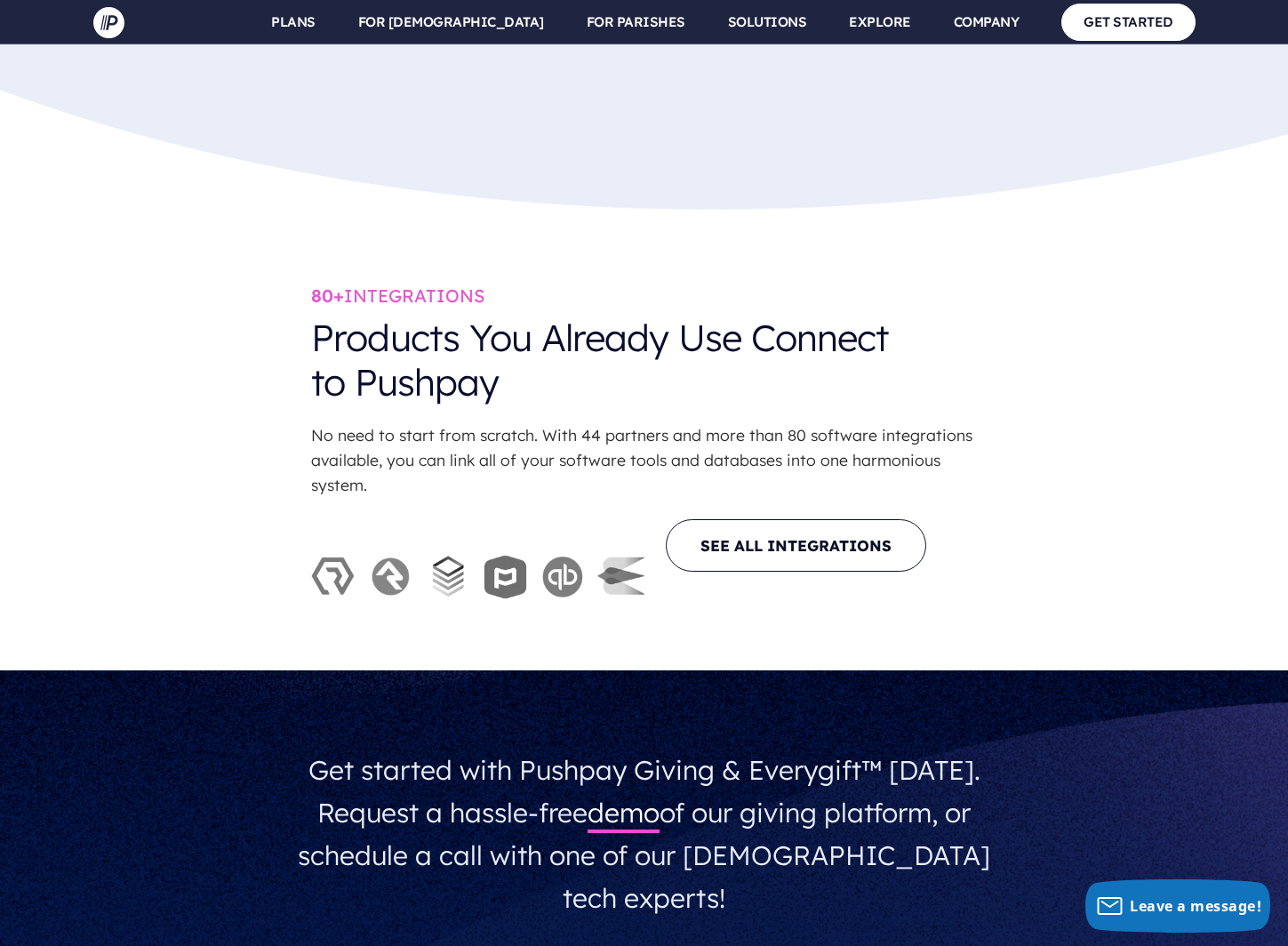 scroll, scrollTop: 5068, scrollLeft: 0, axis: vertical 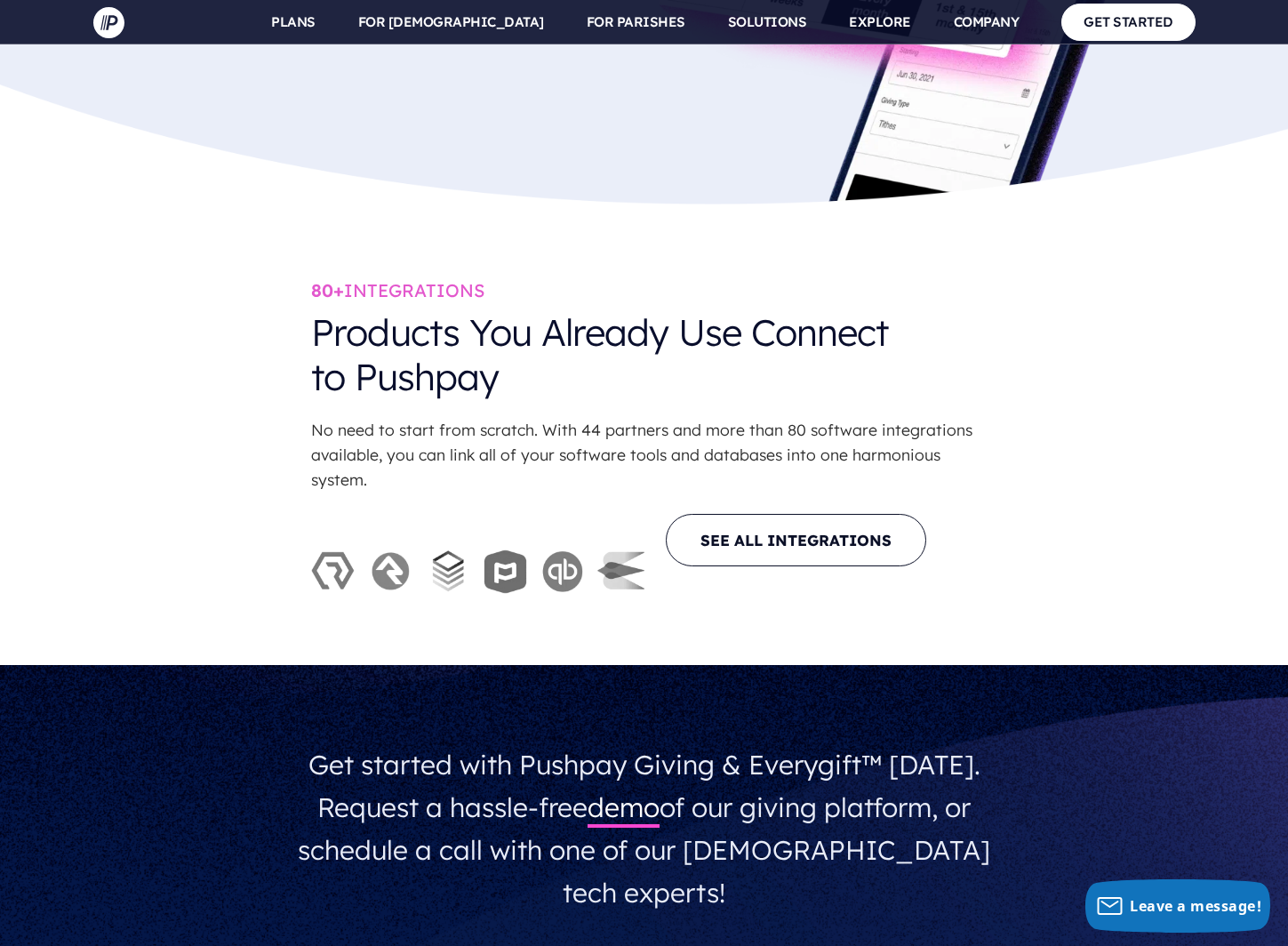 click on "No need to start from scratch. With 44 partners and more than 80 software integrations available, you can link all of your software tools and databases into one harmonious system." at bounding box center [644, 454] 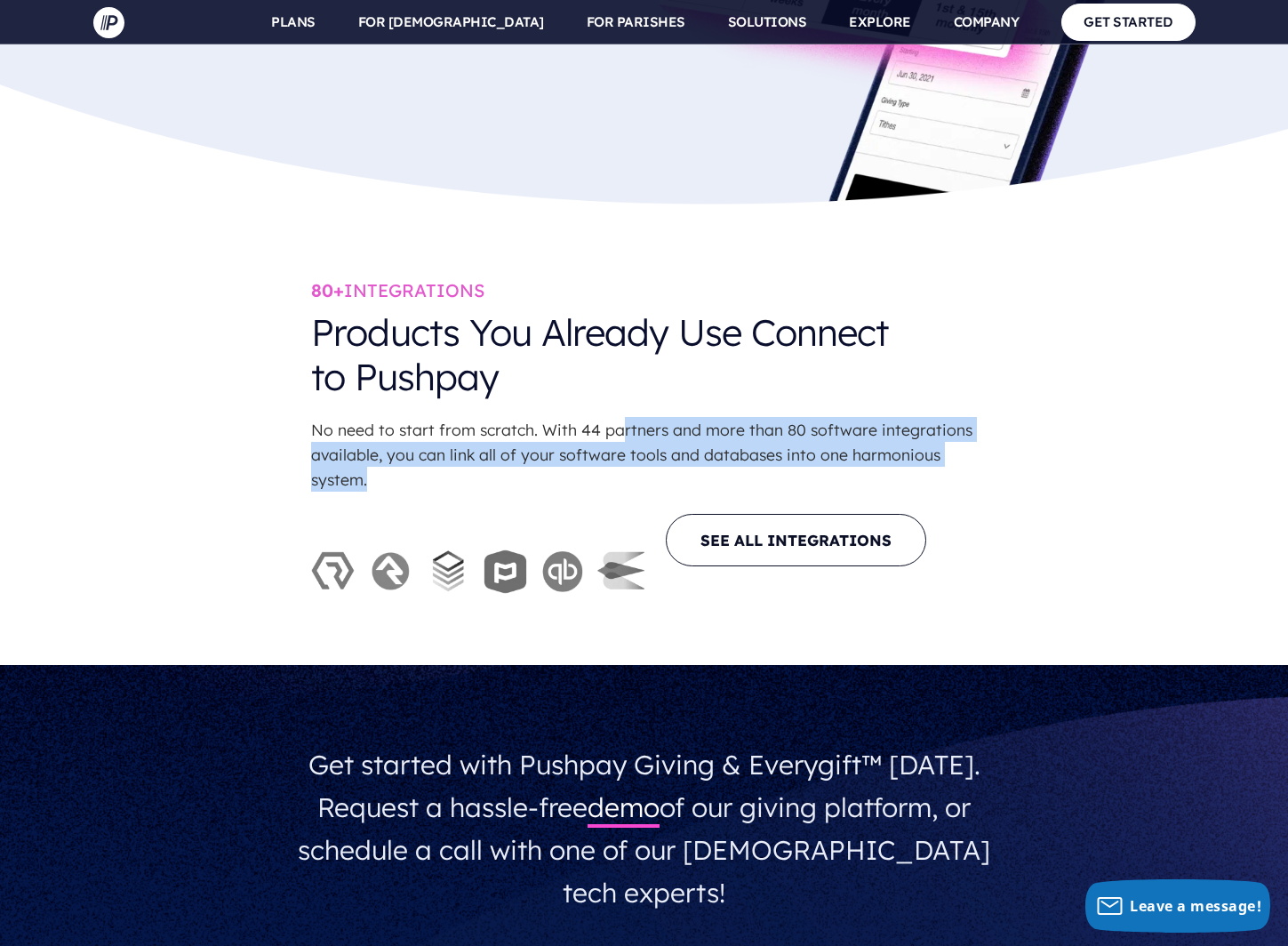 drag, startPoint x: 620, startPoint y: 311, endPoint x: 725, endPoint y: 362, distance: 116.73046 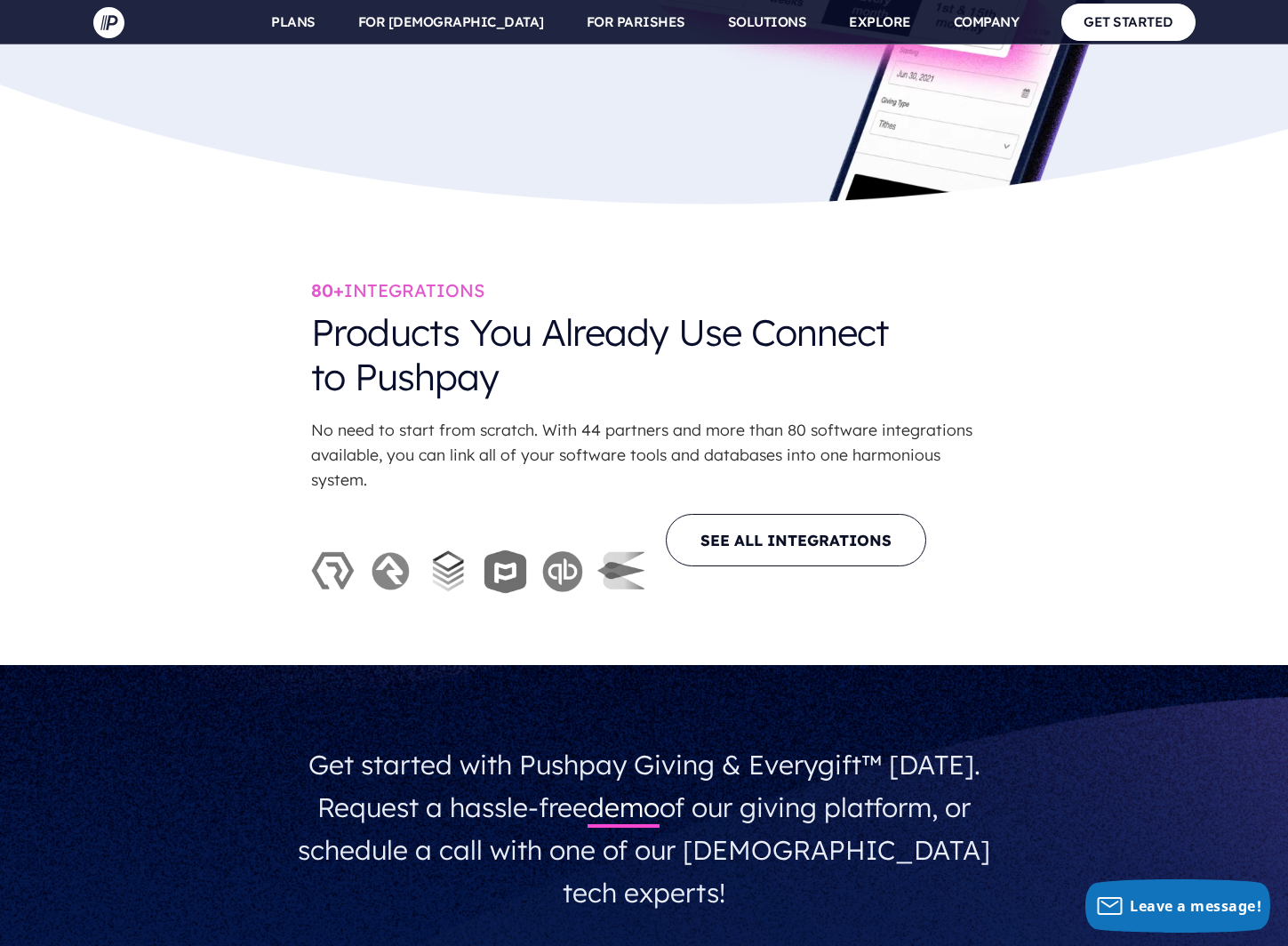 click on "No need to start from scratch. With 44 partners and more than 80 software integrations available, you can link all of your software tools and databases into one harmonious system." at bounding box center [644, 454] 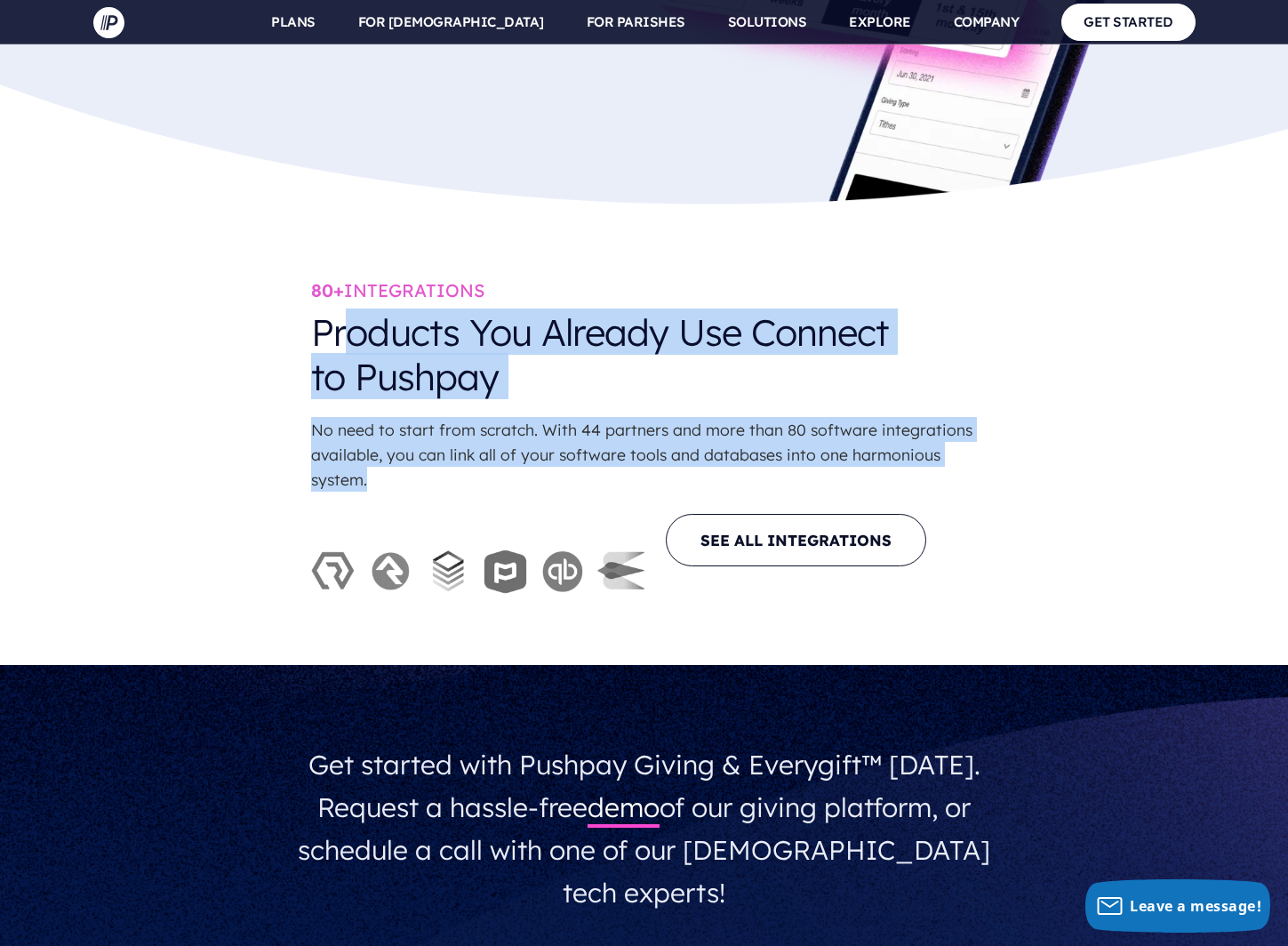 drag, startPoint x: 355, startPoint y: 228, endPoint x: 551, endPoint y: 388, distance: 253.01383 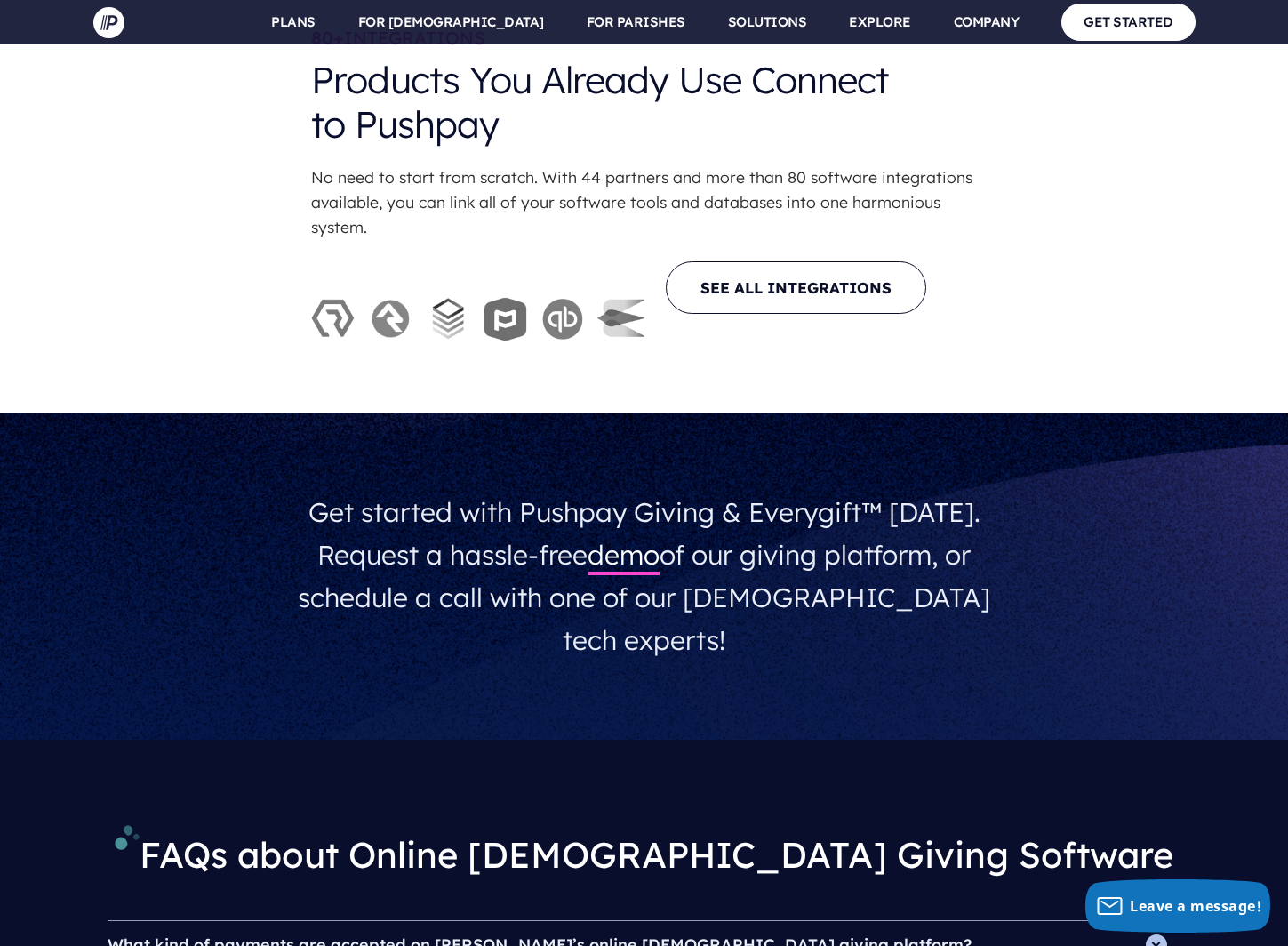 scroll, scrollTop: 5335, scrollLeft: 0, axis: vertical 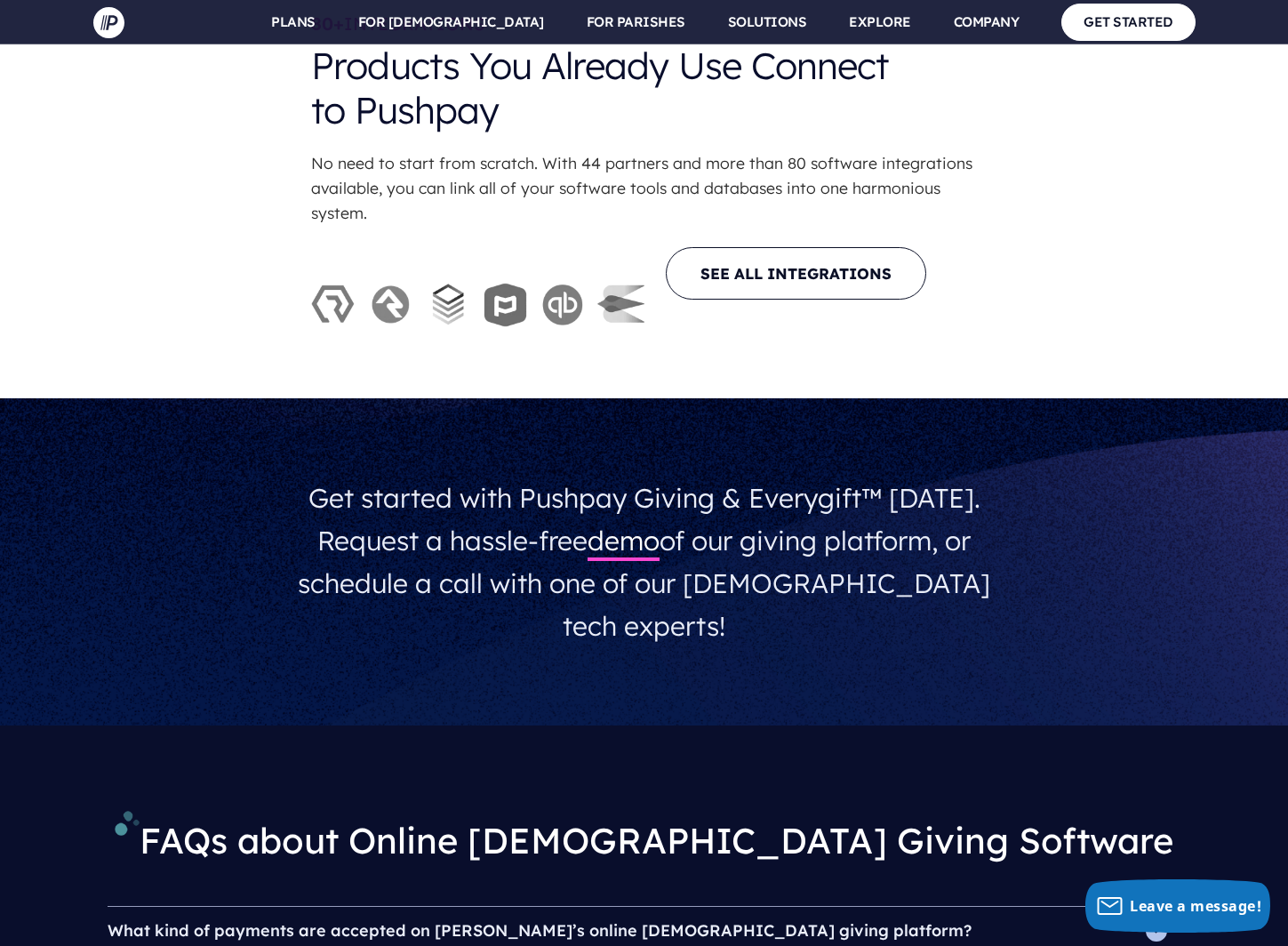 click on "Get started with Pushpay Giving & Everygift™ today. Request a hassle-free  demo  of our giving platform, or schedule a call with one of our church tech experts!" at bounding box center [644, 562] 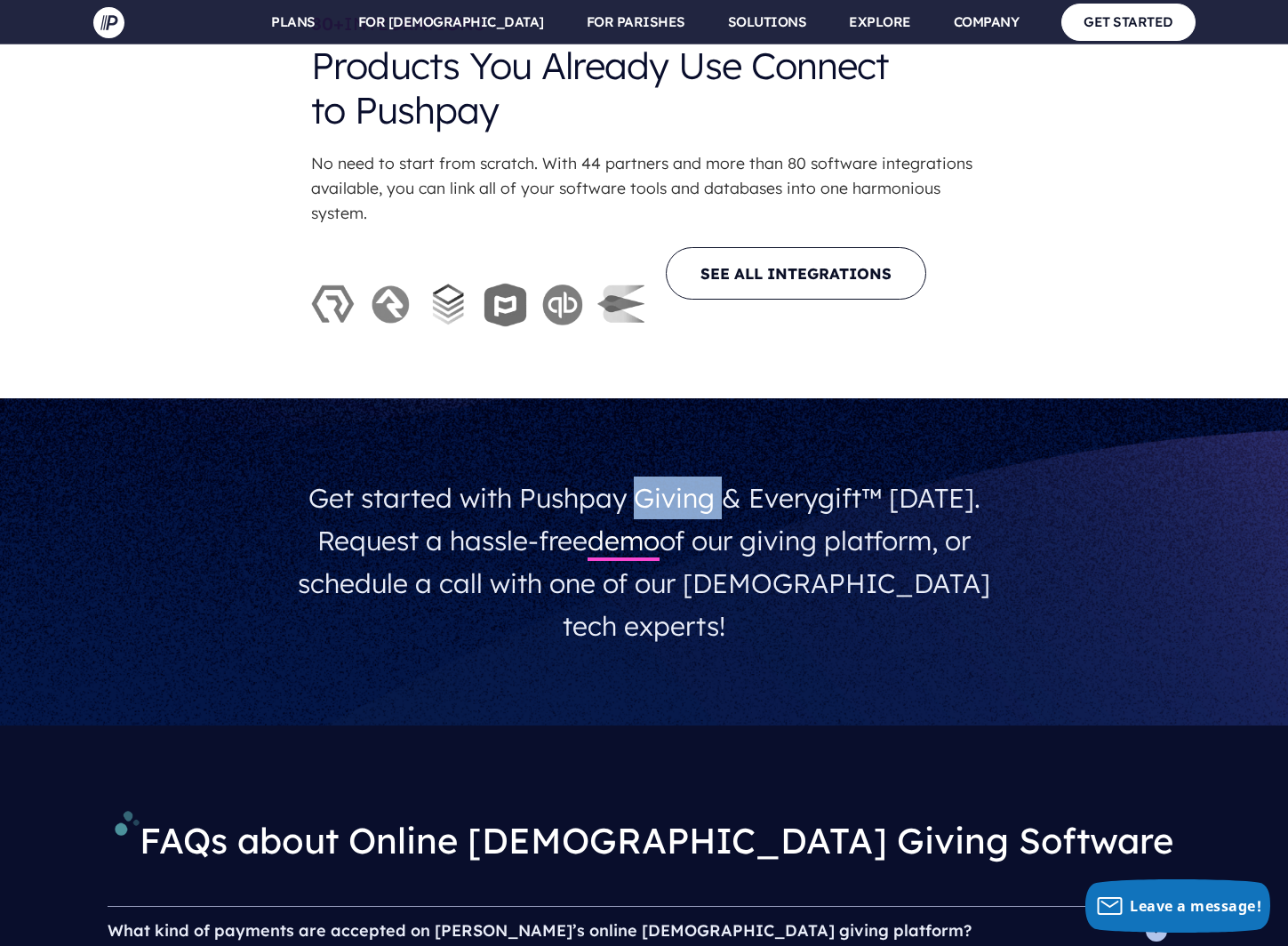click on "Get started with Pushpay Giving & Everygift™ today. Request a hassle-free  demo  of our giving platform, or schedule a call with one of our church tech experts!" at bounding box center (644, 562) 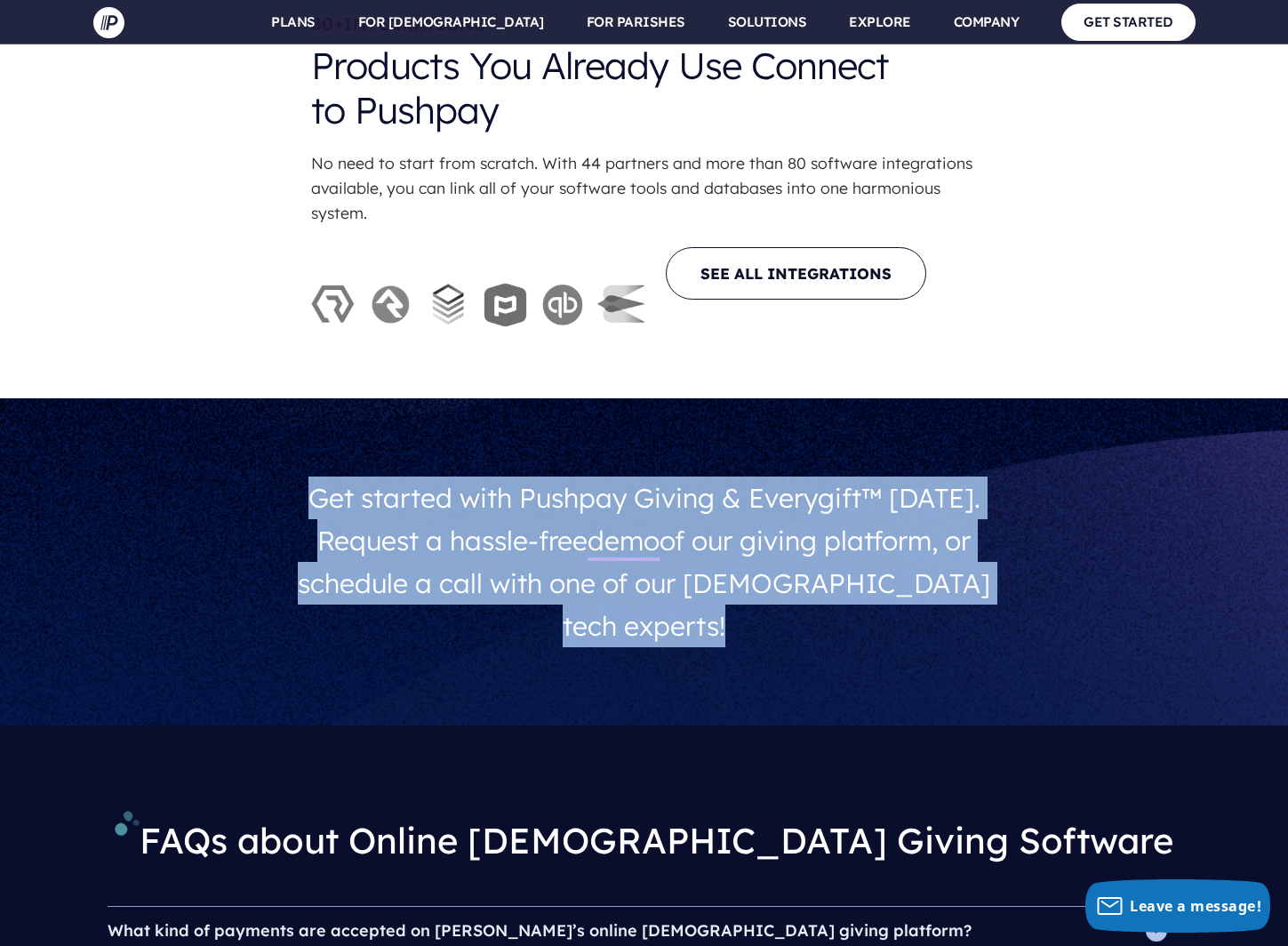 click on "Get started with Pushpay Giving & Everygift™ today. Request a hassle-free  demo  of our giving platform, or schedule a call with one of our church tech experts!" at bounding box center [644, 562] 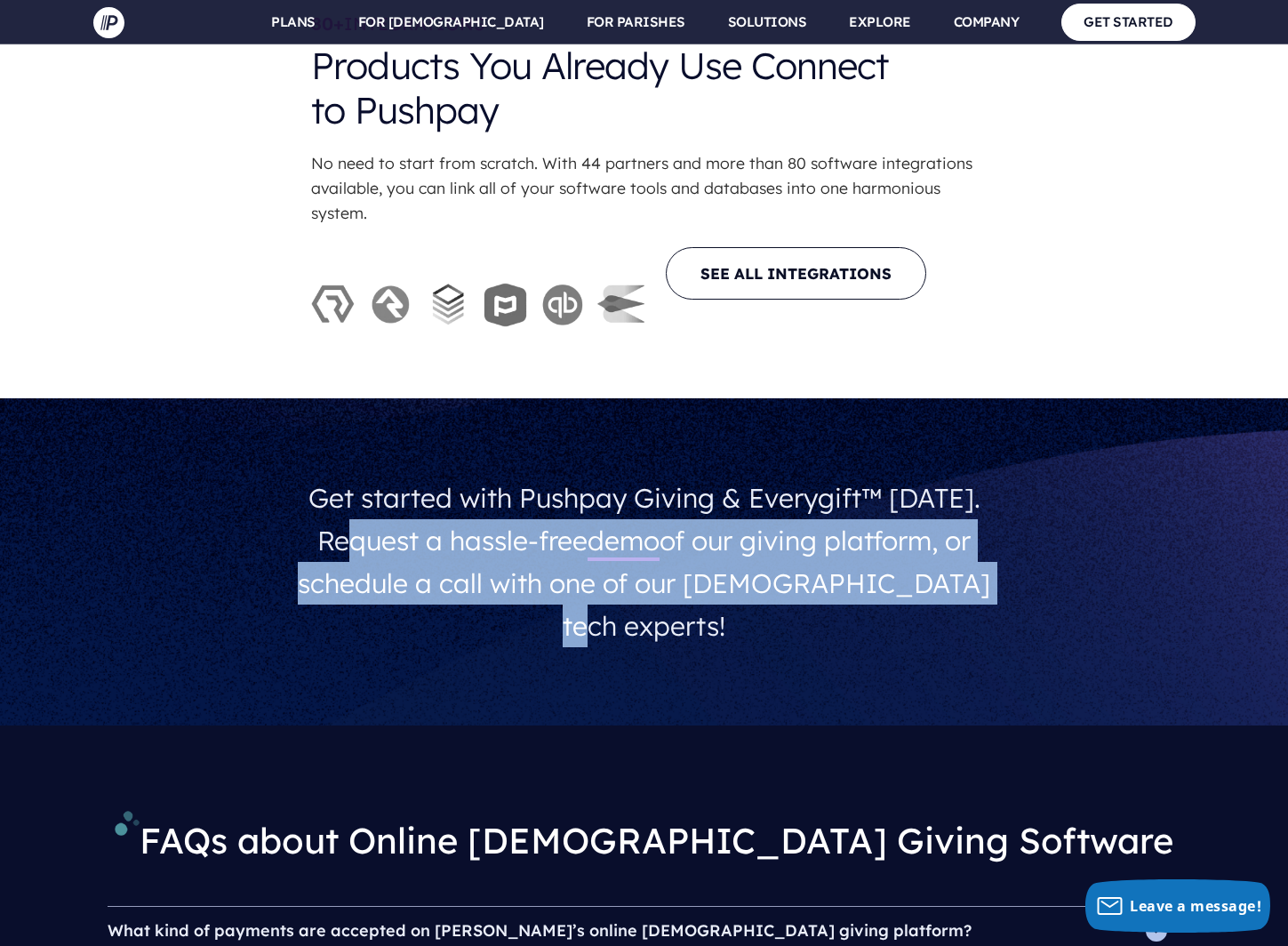 drag, startPoint x: 452, startPoint y: 427, endPoint x: 1040, endPoint y: 497, distance: 592.152 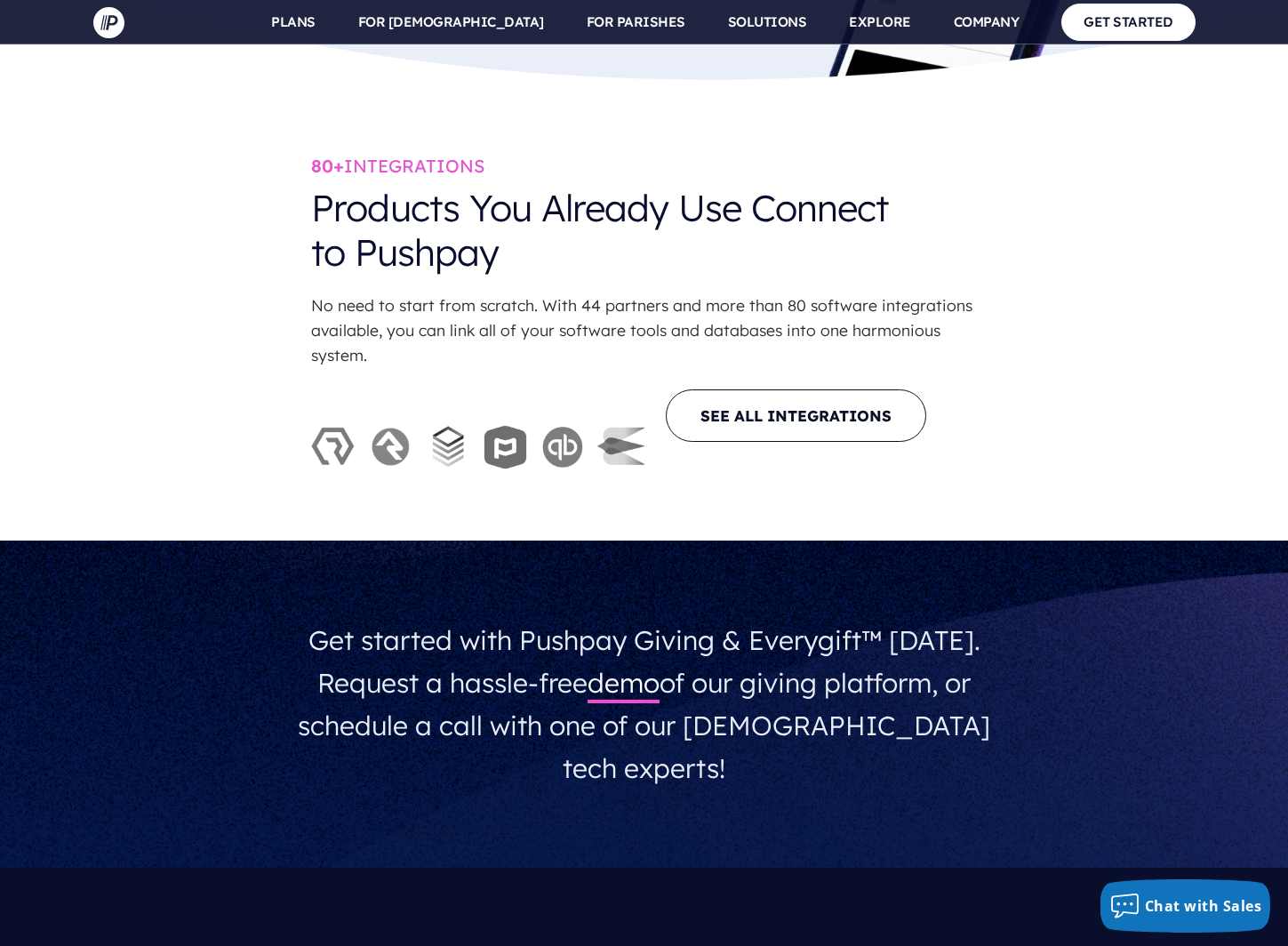scroll, scrollTop: 4497, scrollLeft: 0, axis: vertical 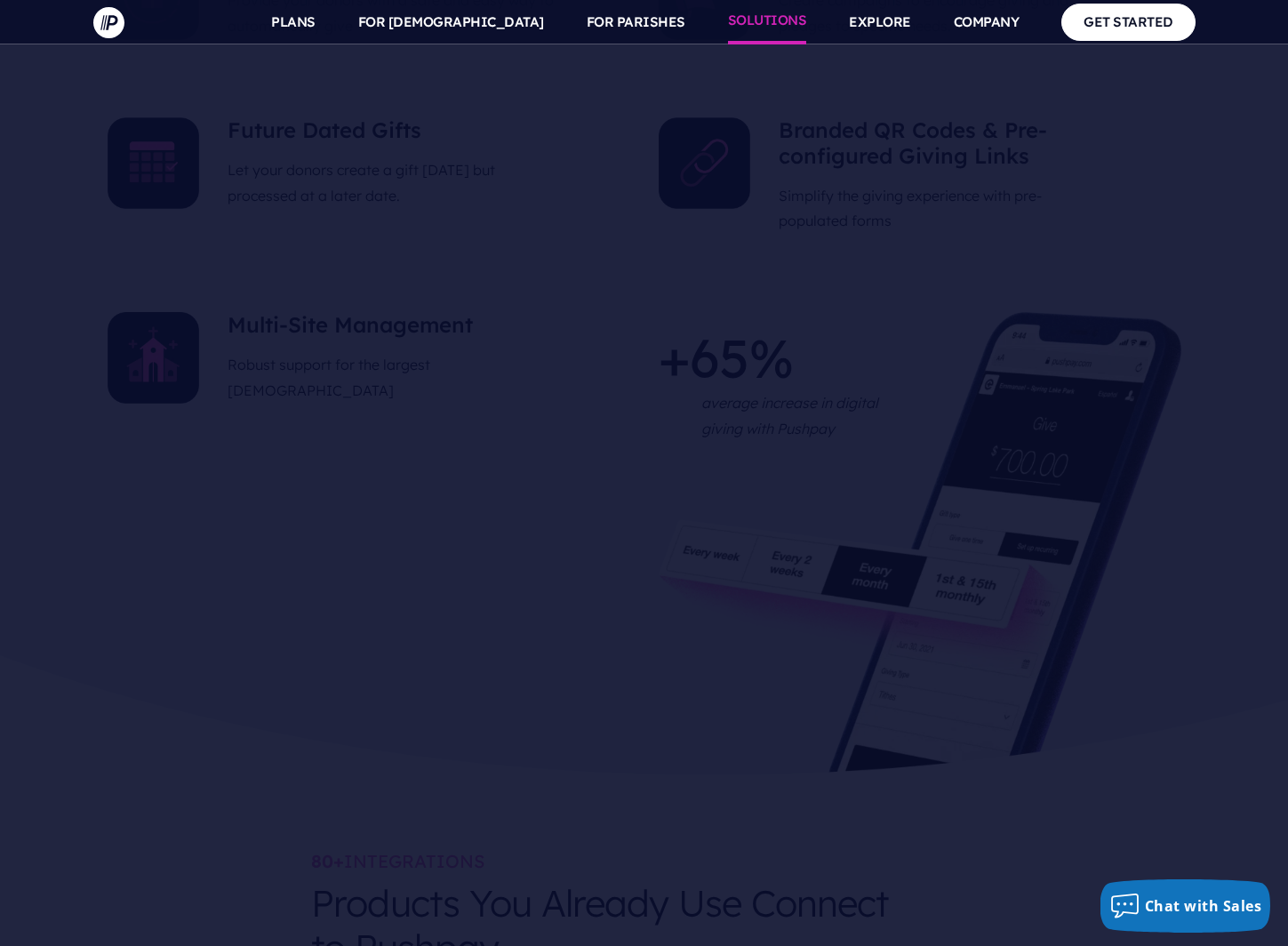 click on "SOLUTIONS" at bounding box center [767, 22] 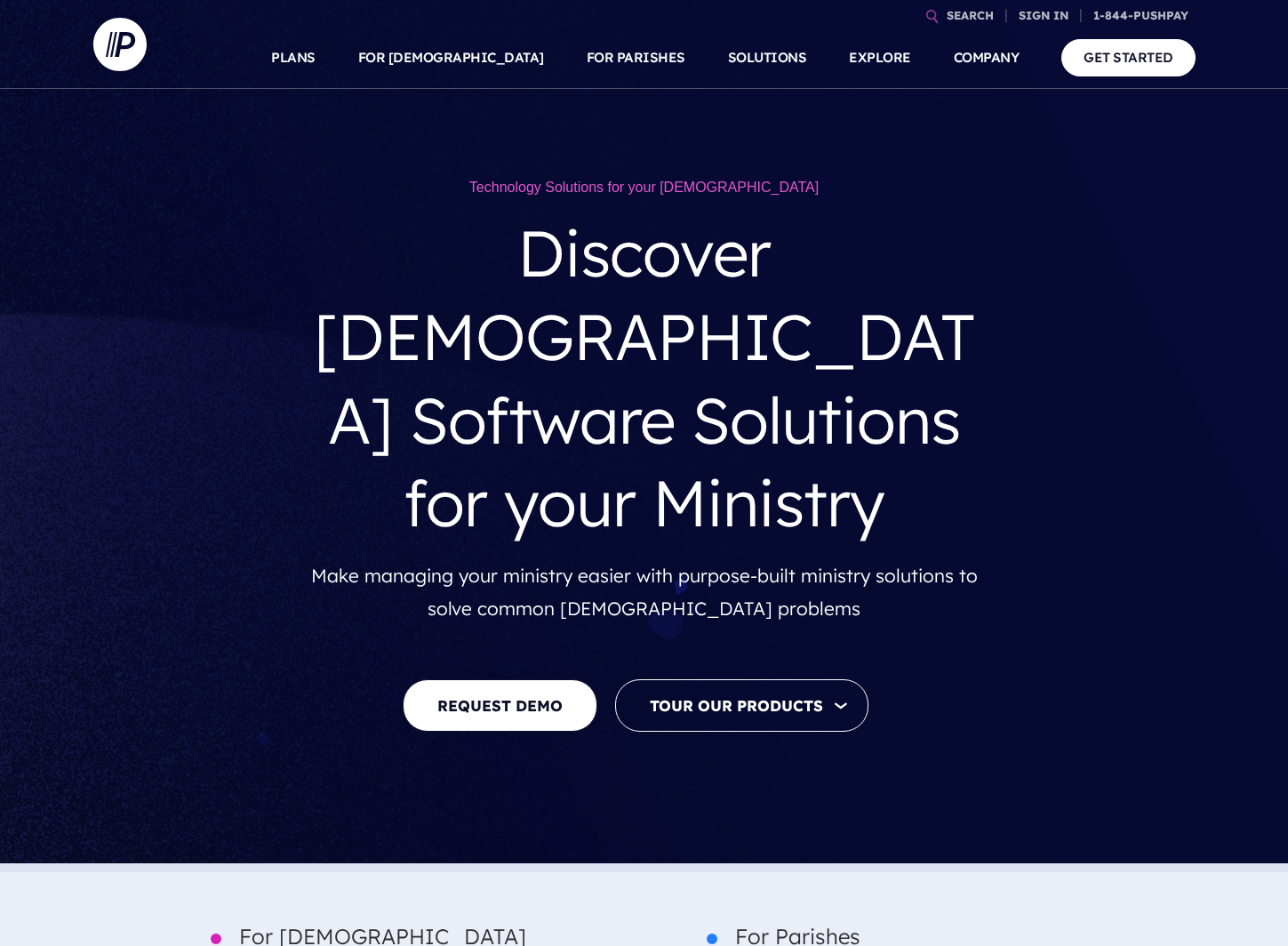 scroll, scrollTop: 0, scrollLeft: 0, axis: both 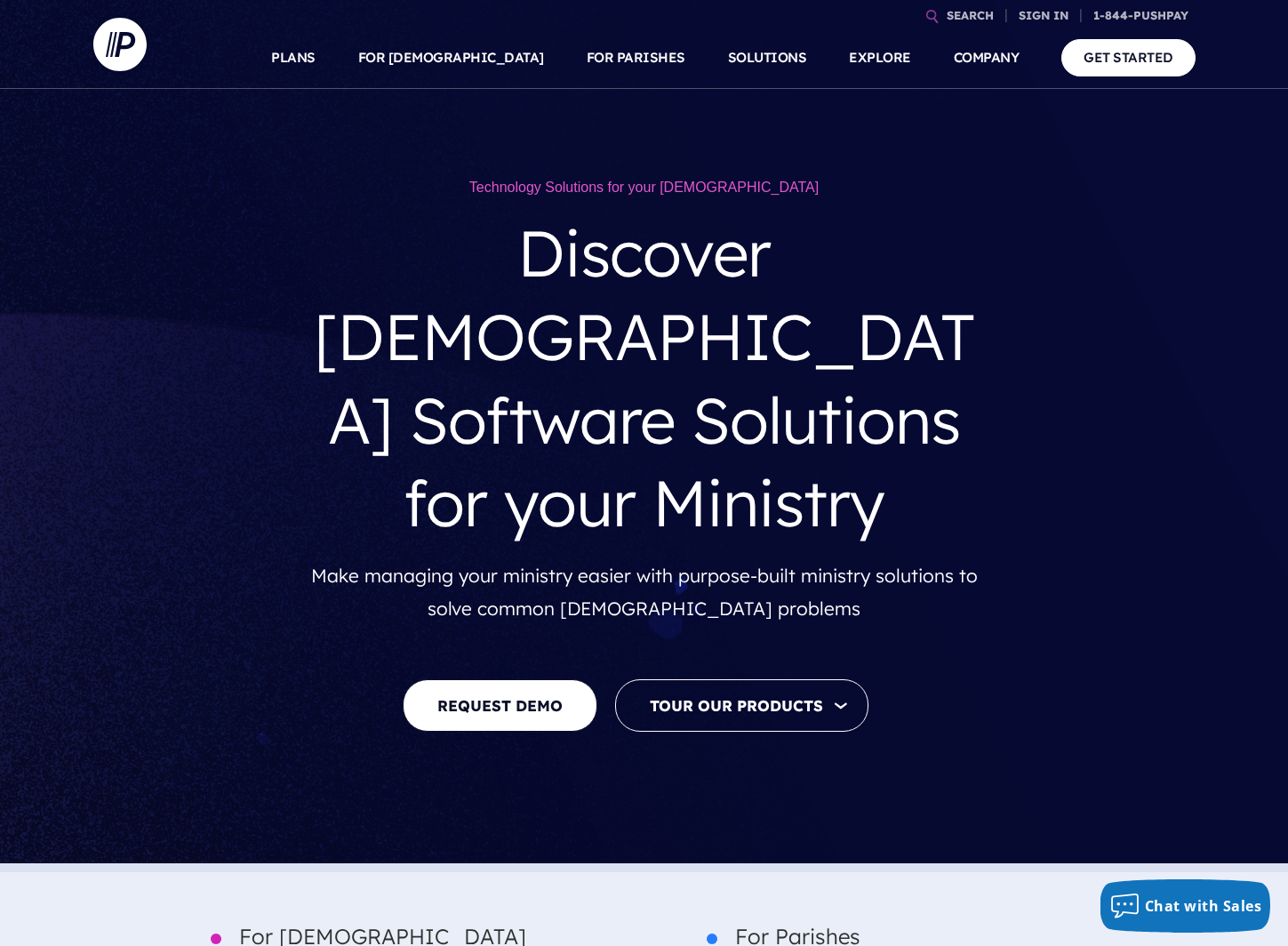 click on "Make managing your ministry easier with purpose-built ministry solutions to solve common church problems" at bounding box center [644, 592] 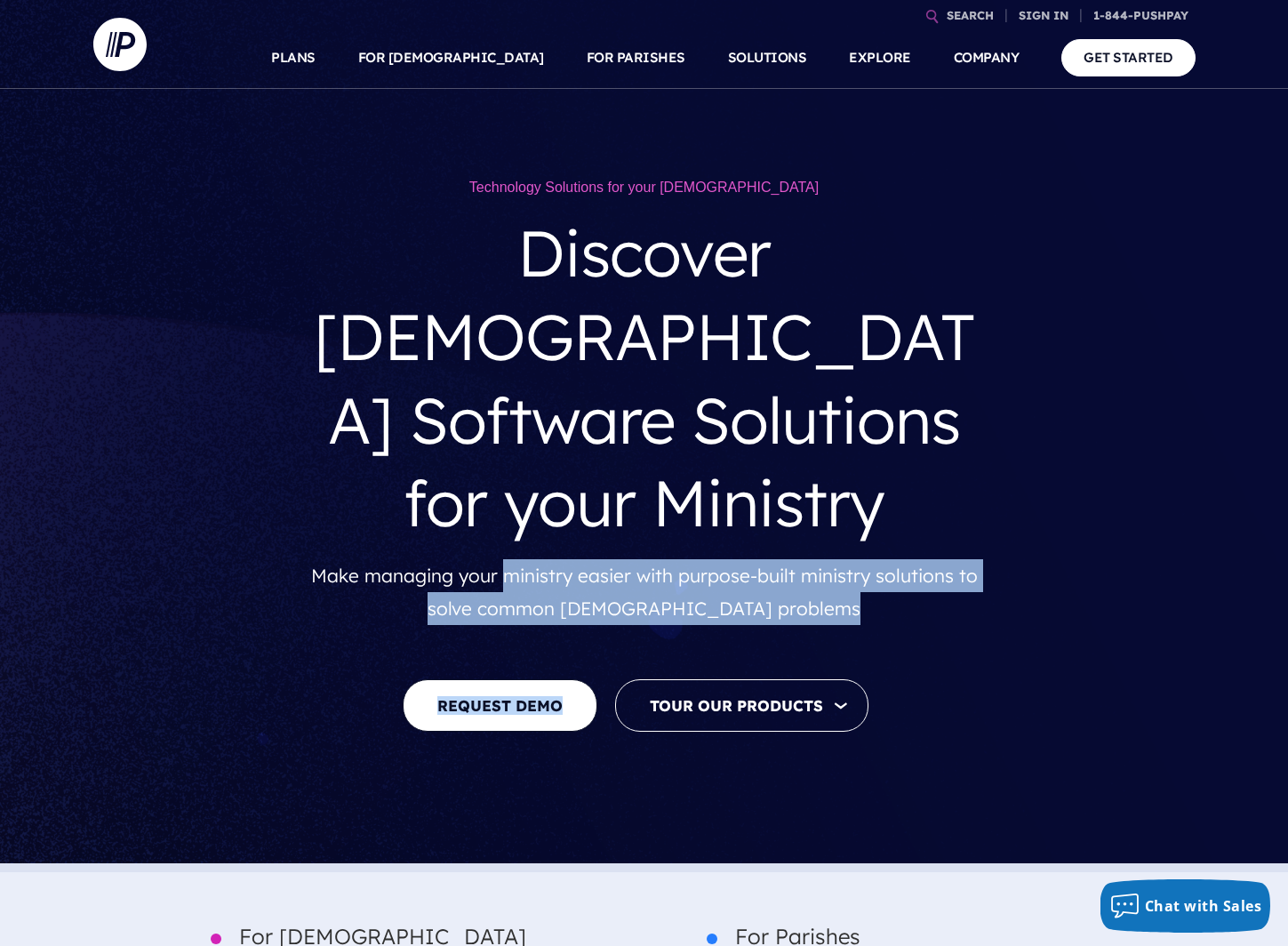 click on "Technology Solutions for your Church
Discover Church Software Solutions for your Ministry
Make managing your ministry easier with purpose-built ministry solutions to solve common church problems
REQUEST DEMO
Tour Our Products
FOR CHURCHES
FOR PARISHES" at bounding box center (644, 449) 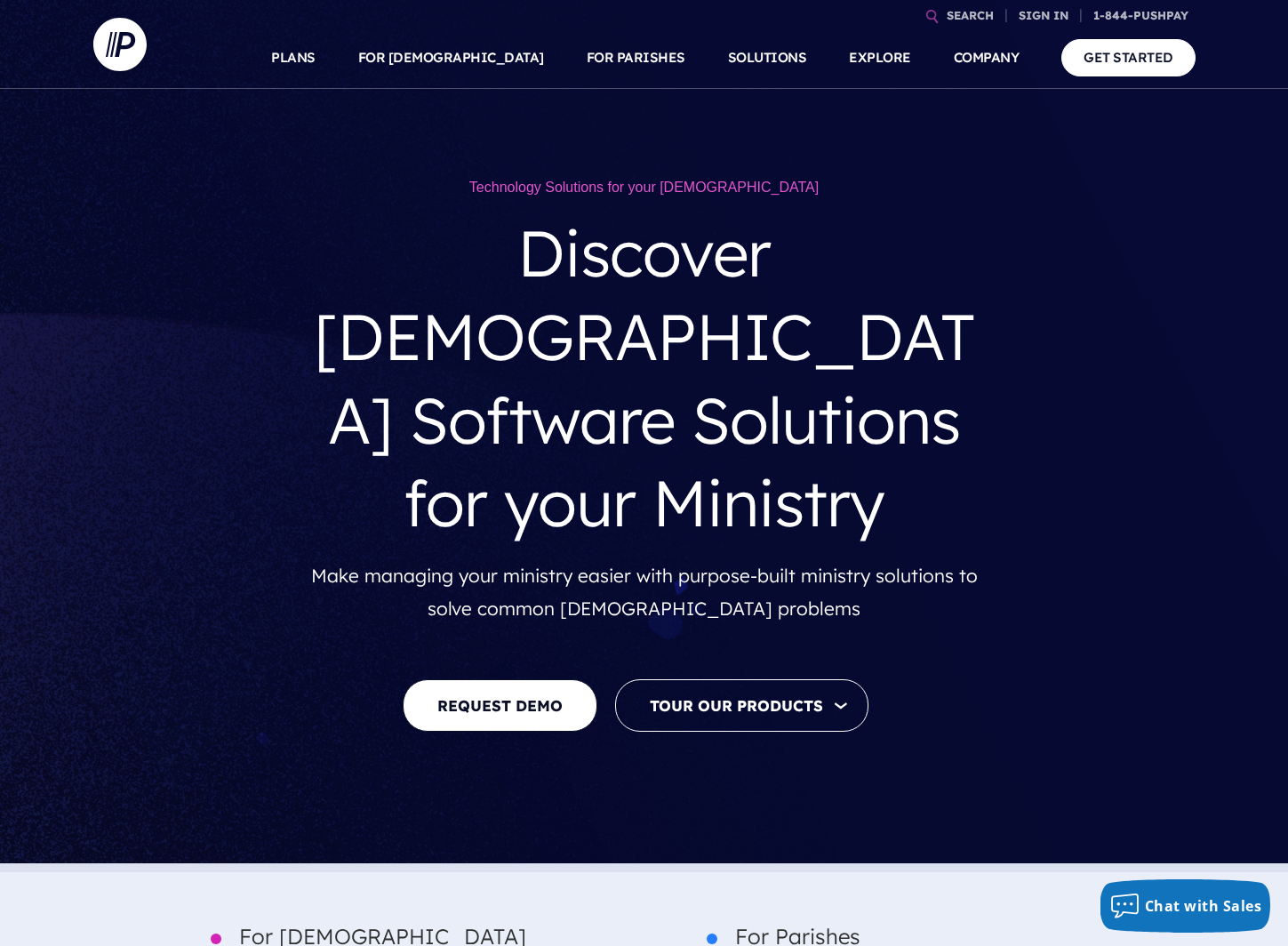 click on "Make managing your ministry easier with purpose-built ministry solutions to solve common church problems" at bounding box center (644, 592) 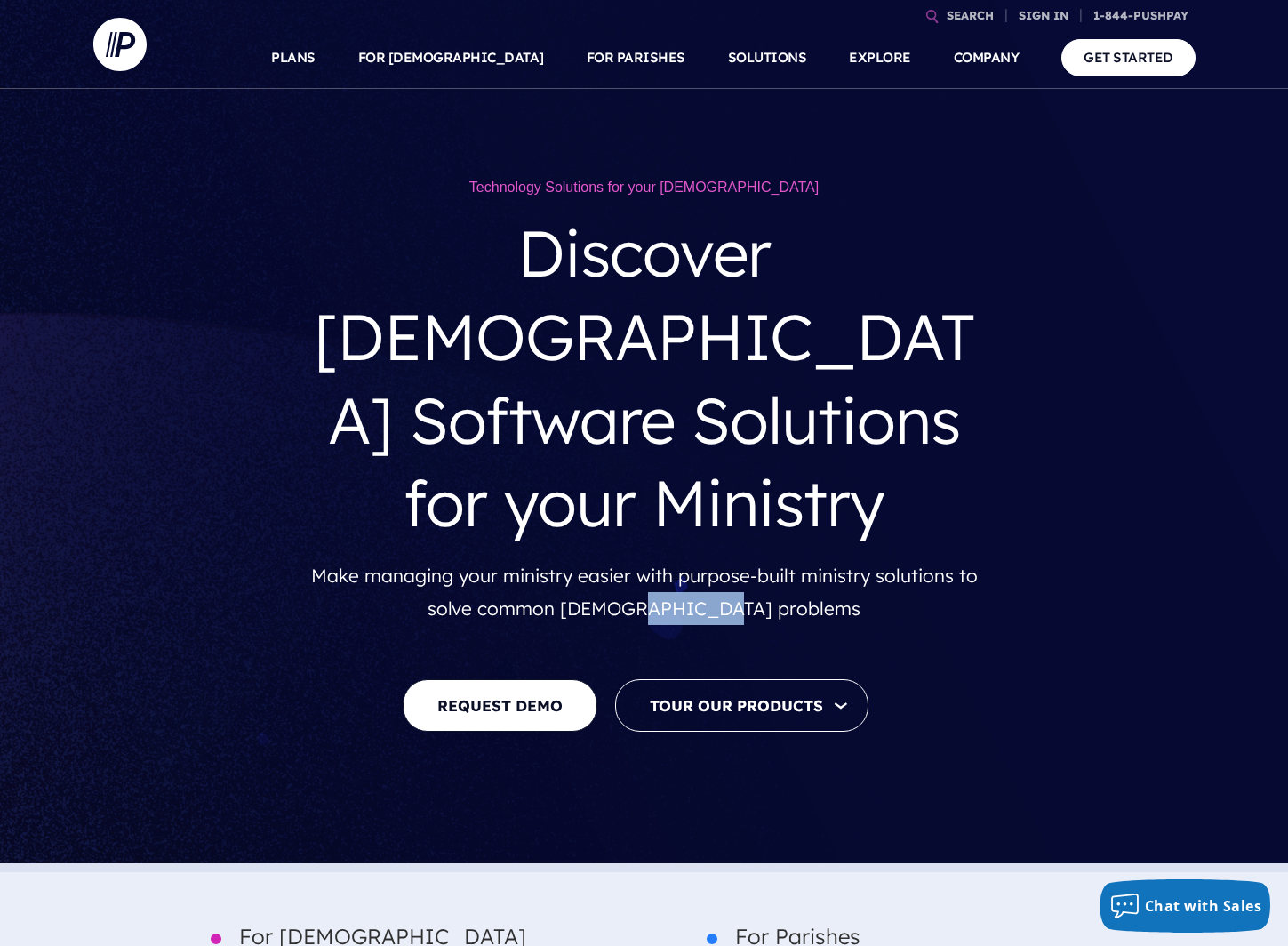 click on "Make managing your ministry easier with purpose-built ministry solutions to solve common church problems" at bounding box center (644, 592) 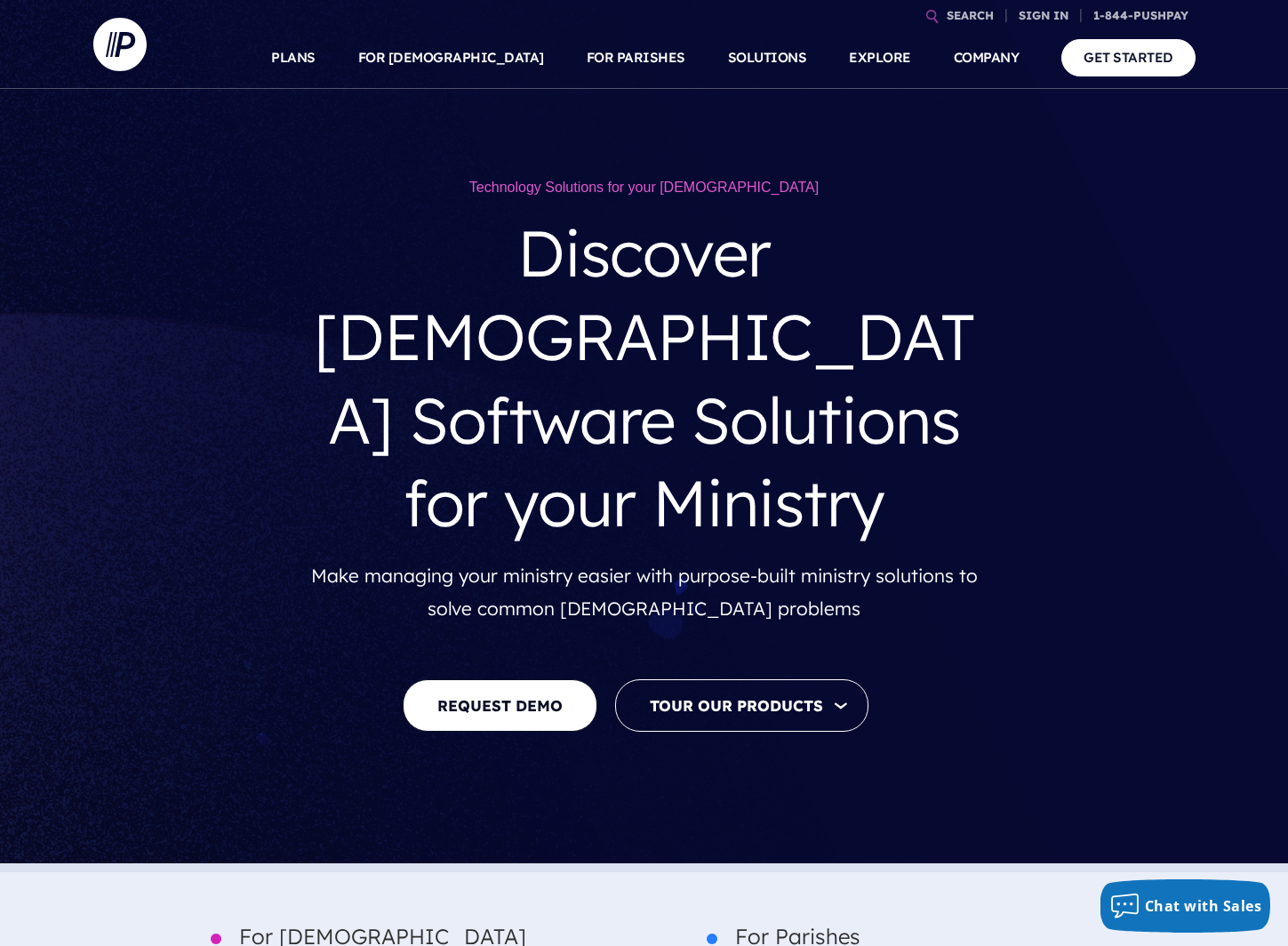 click on "Make managing your ministry easier with purpose-built ministry solutions to solve common church problems" at bounding box center (644, 592) 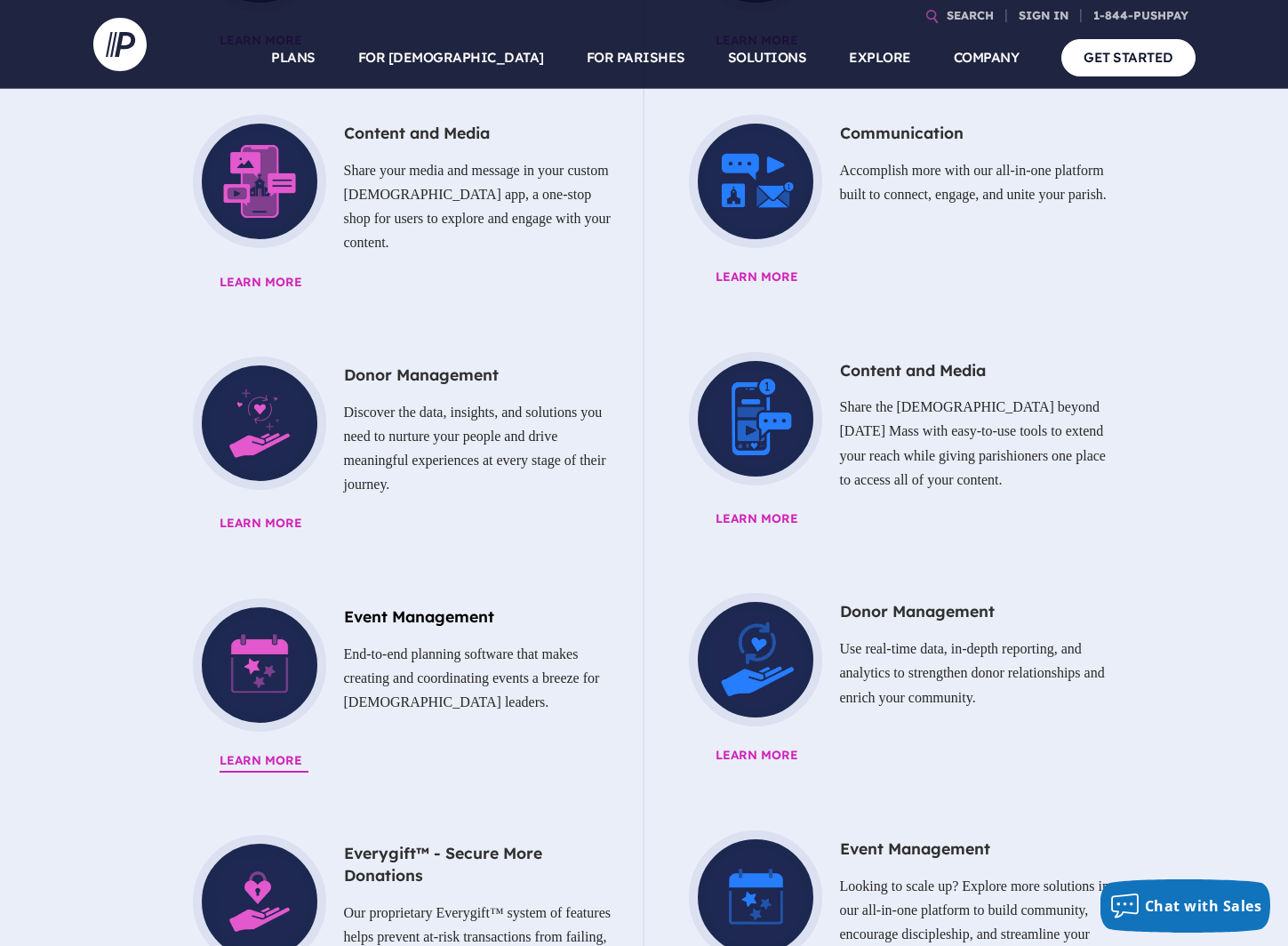 scroll, scrollTop: 1156, scrollLeft: 0, axis: vertical 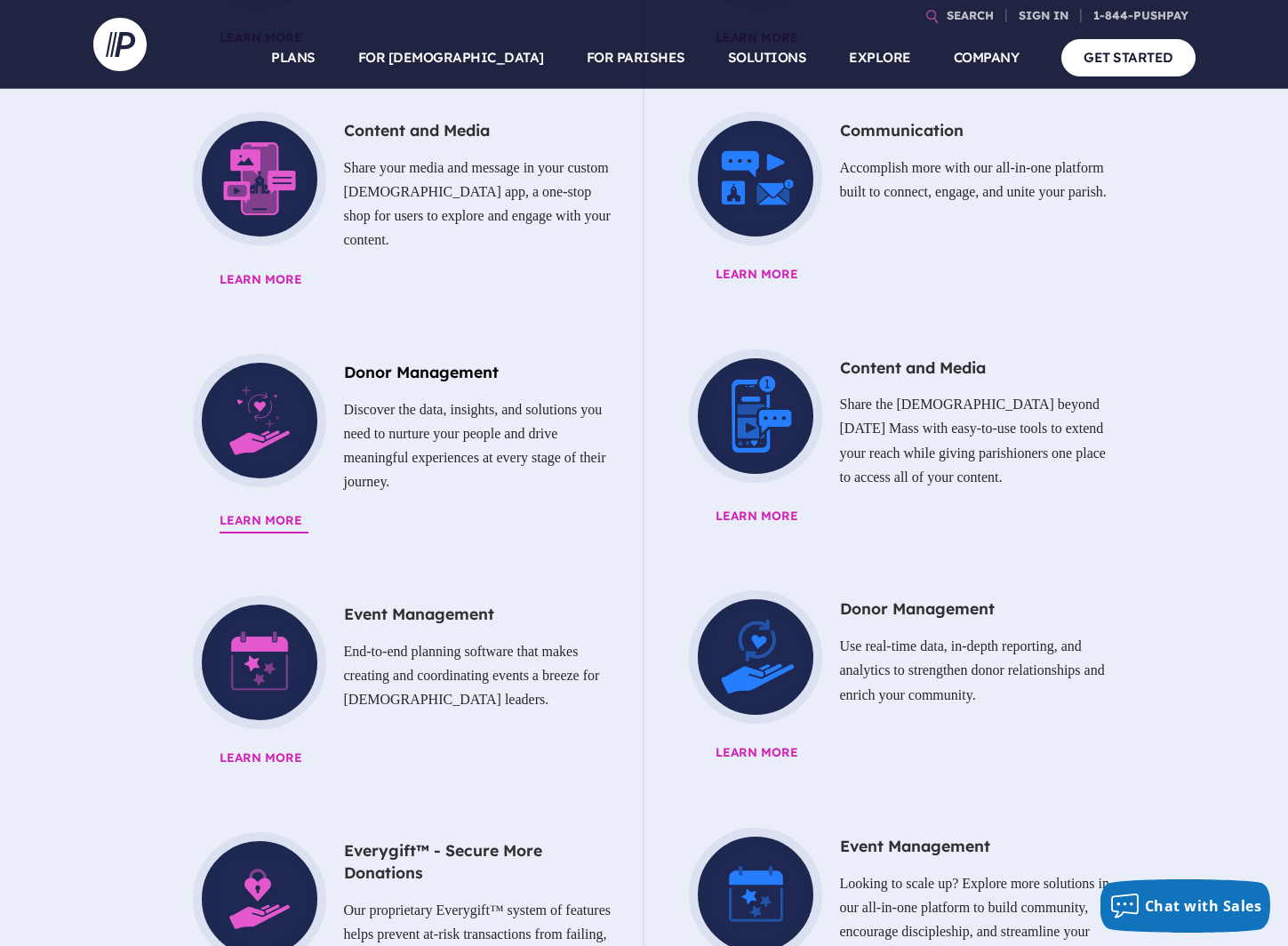 click on "Discover the data, insights, and solutions you need to nurture your people and drive meaningful experiences at every stage of their journey." at bounding box center [396, 445] 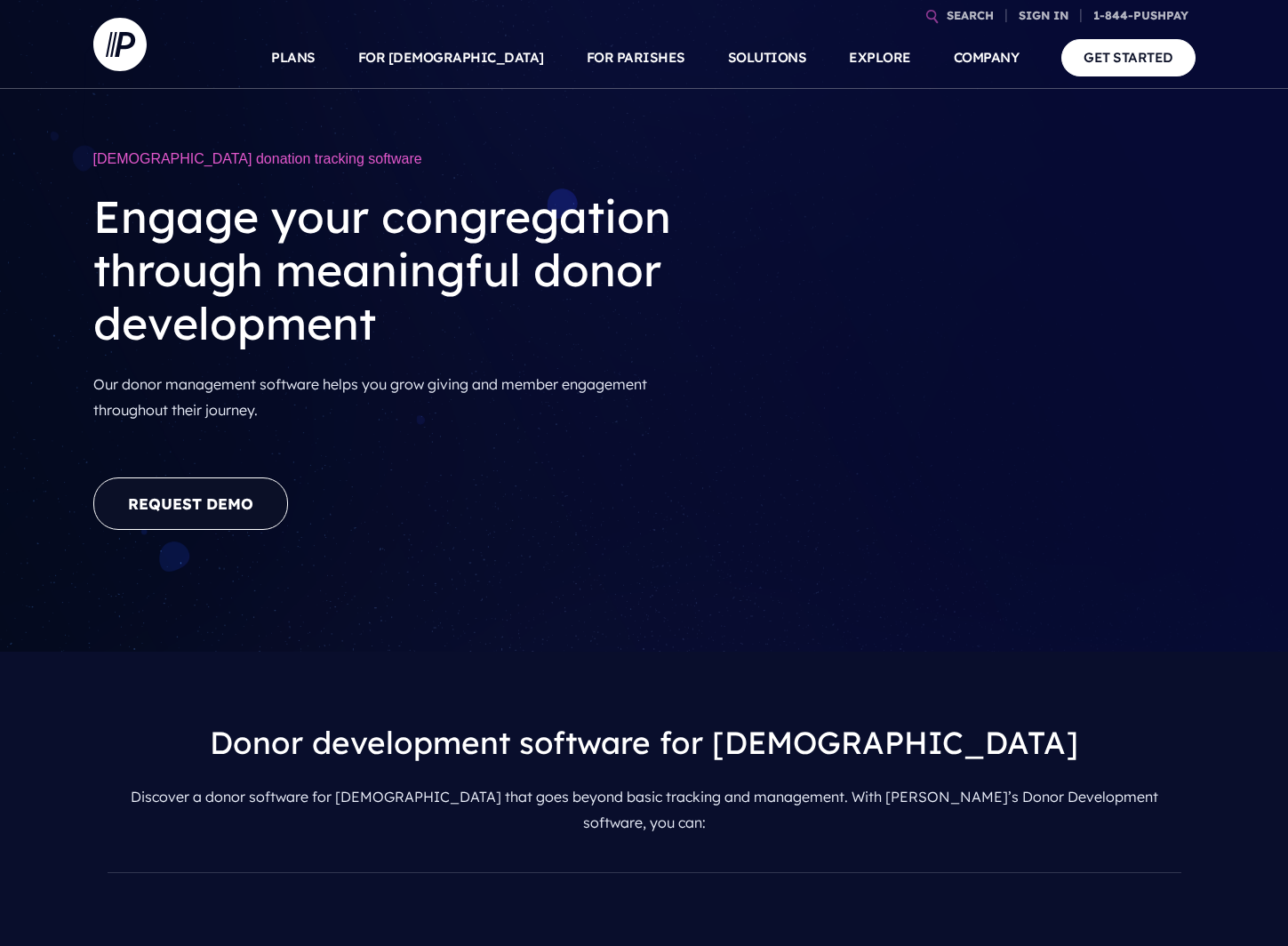 scroll, scrollTop: 0, scrollLeft: 0, axis: both 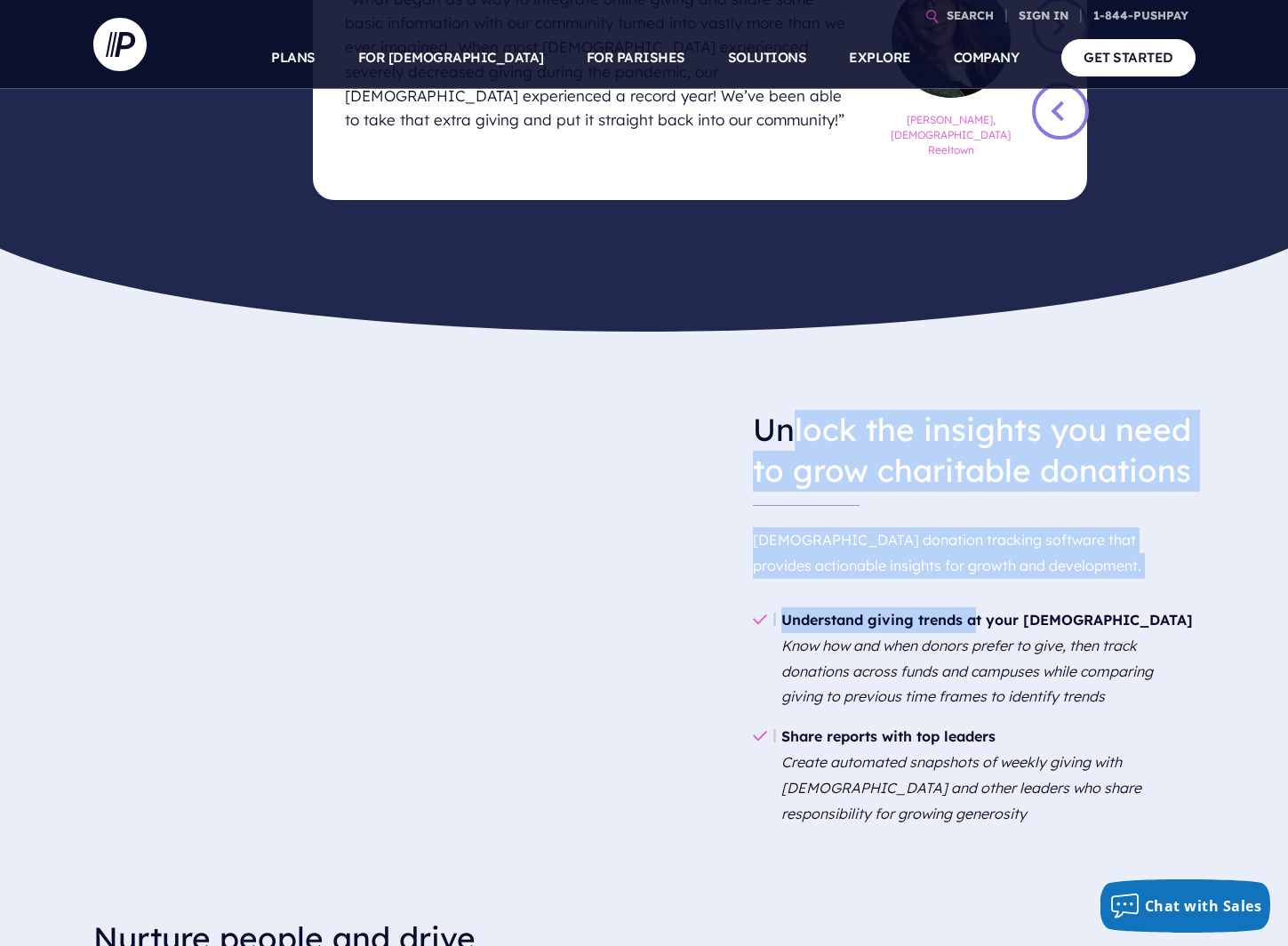 drag, startPoint x: 788, startPoint y: 391, endPoint x: 978, endPoint y: 607, distance: 287.67343 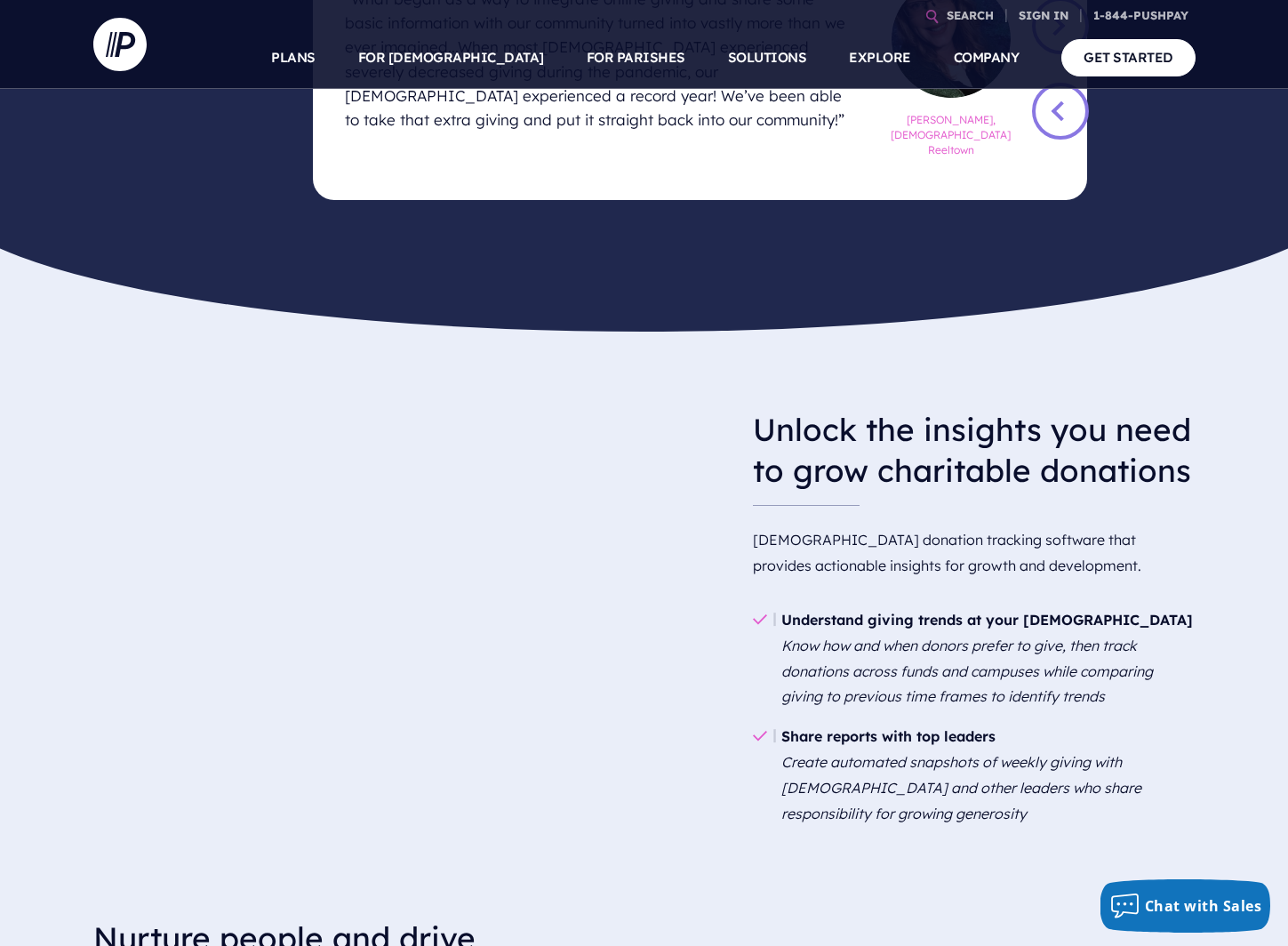 click on "Understand giving trends at your [DEMOGRAPHIC_DATA]
Know how and when donors prefer to give, then track donations across funds and campuses while comparing giving to previous time frames to identify trends" at bounding box center [974, 658] 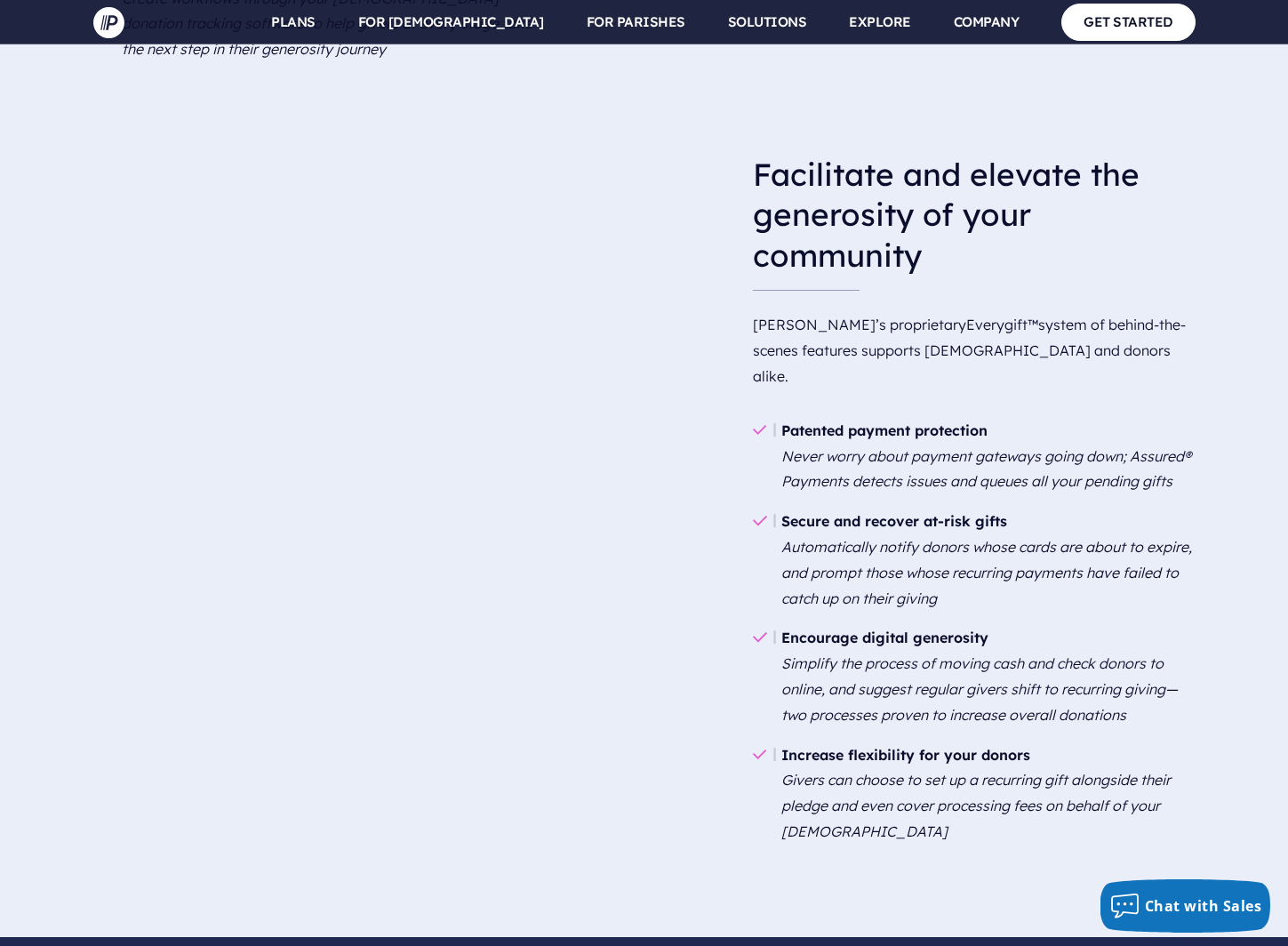 scroll, scrollTop: 5003, scrollLeft: 0, axis: vertical 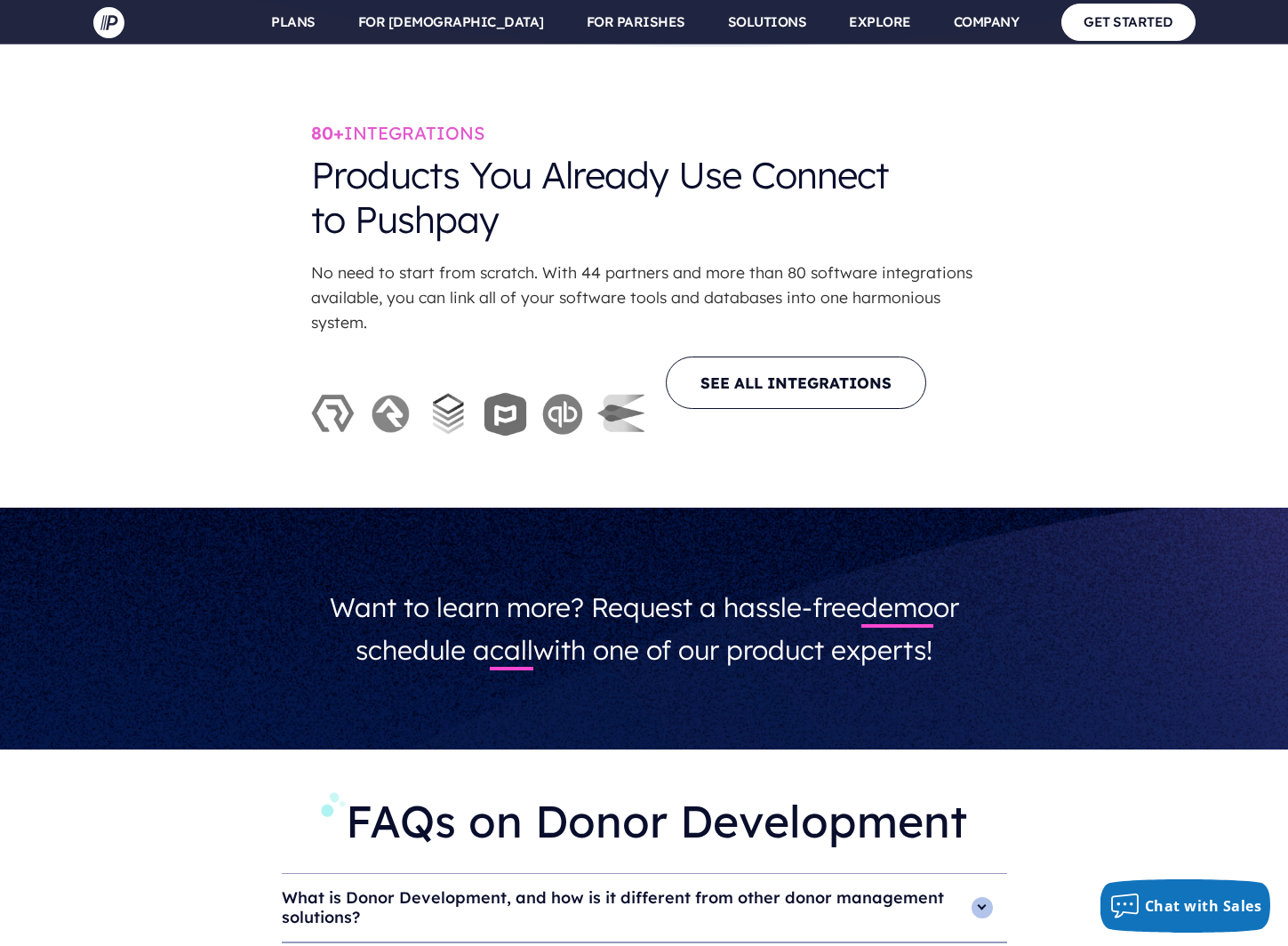 click on "Want to learn more? Request a hassle-free  demo  or schedule a  call  with one of our product experts!" at bounding box center (644, 629) 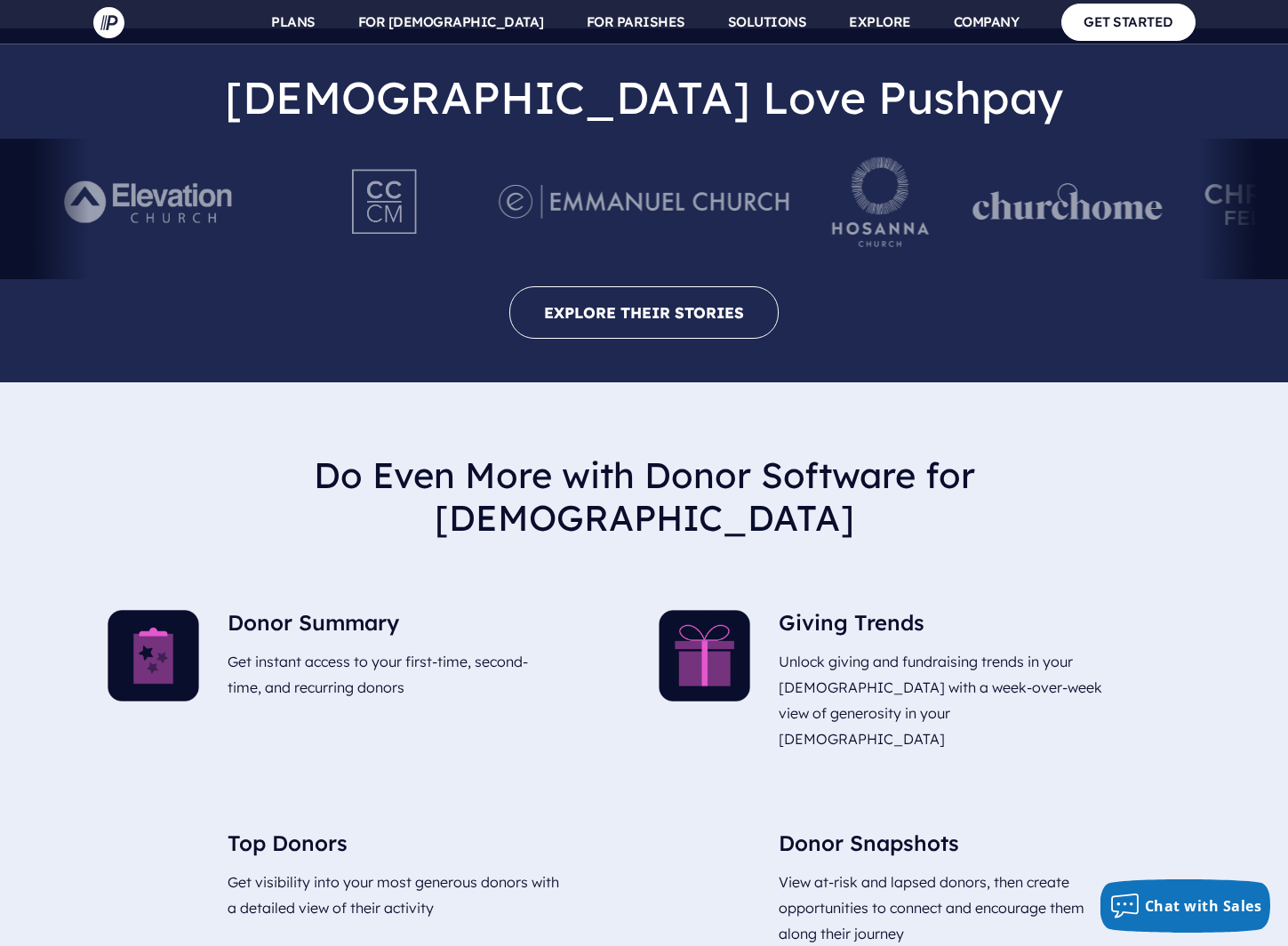 scroll, scrollTop: 2602, scrollLeft: 0, axis: vertical 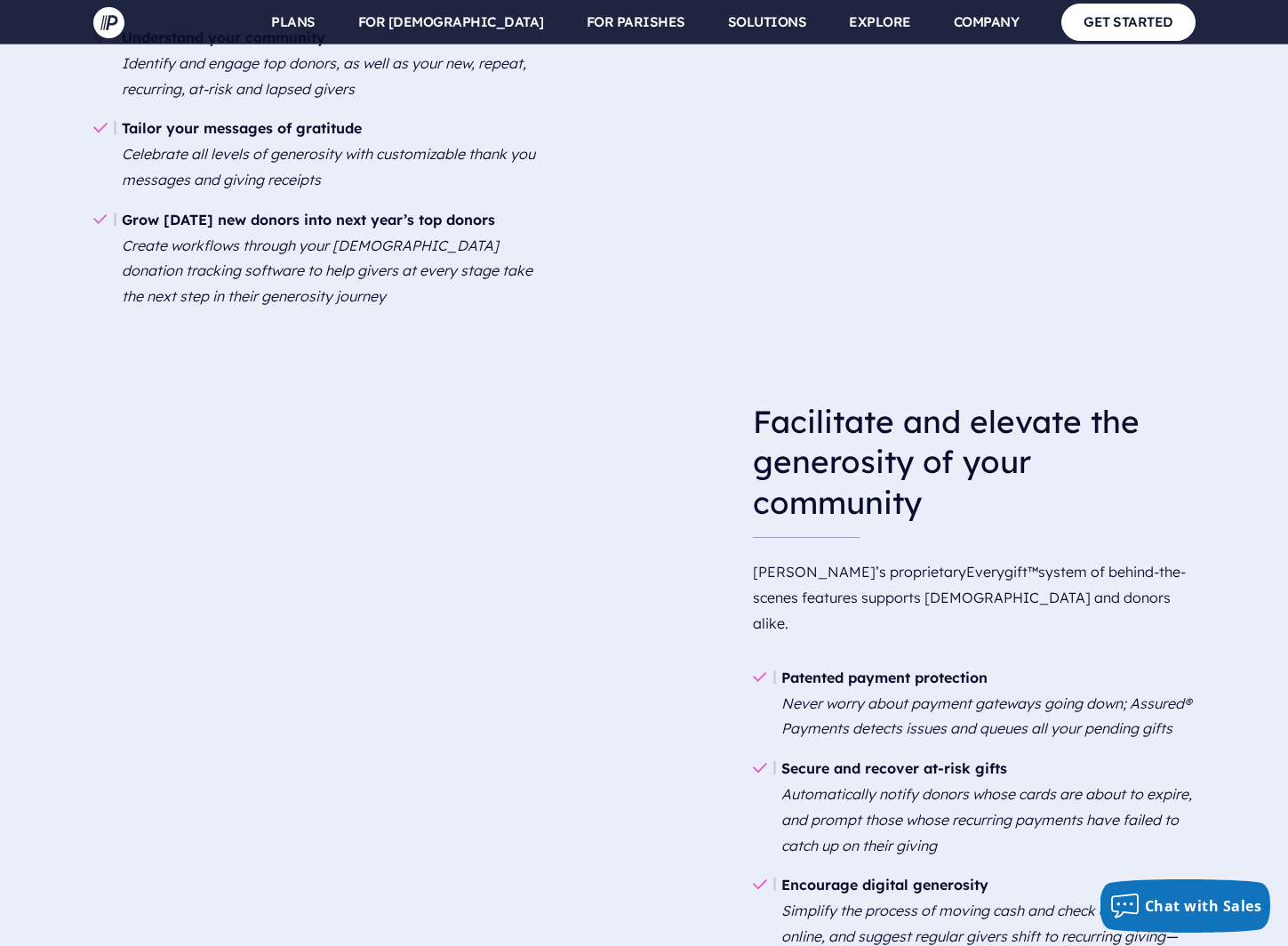 click on "Facilitate and elevate the generosity of your community" at bounding box center (974, 462) 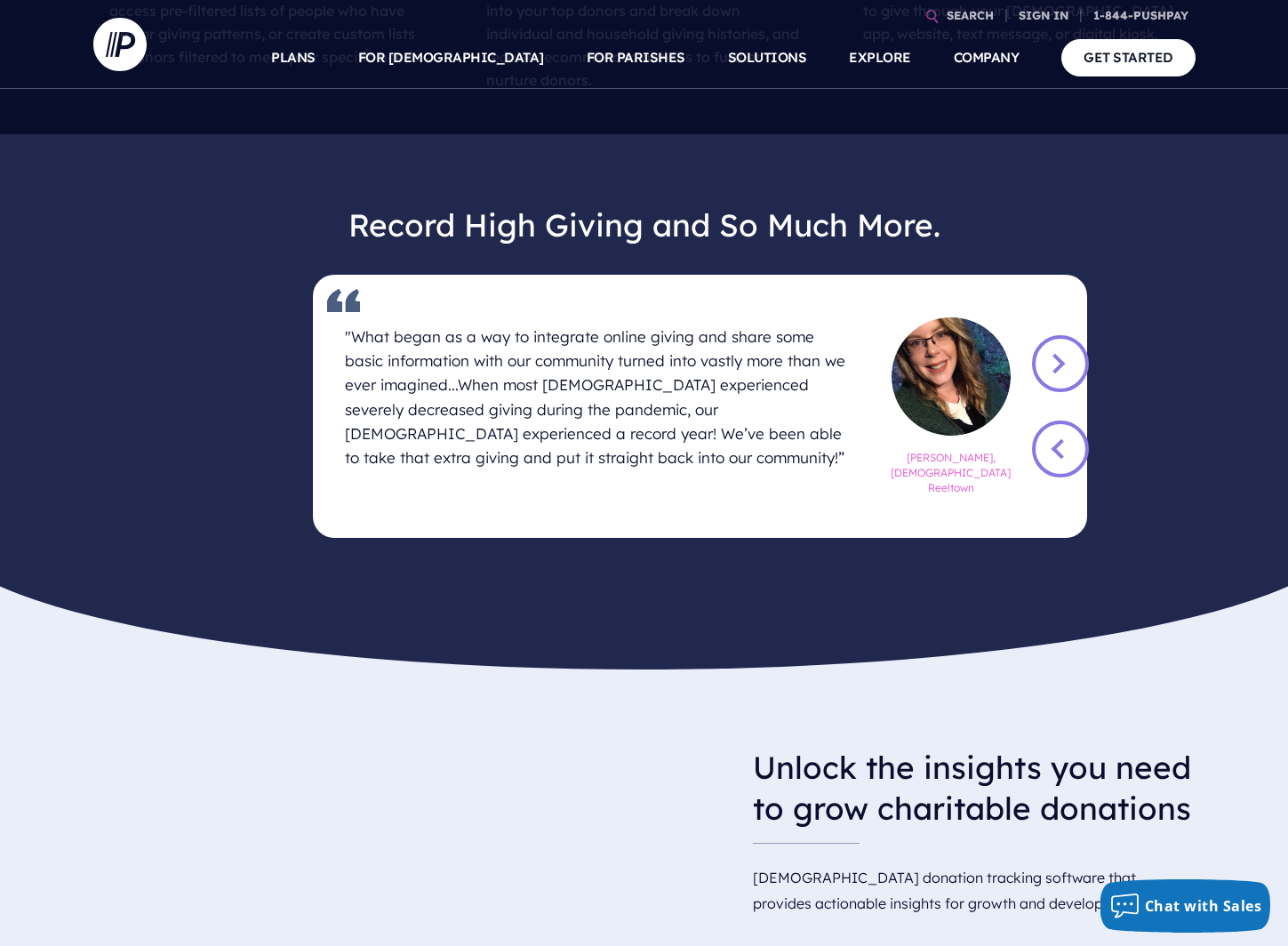 scroll, scrollTop: 0, scrollLeft: 0, axis: both 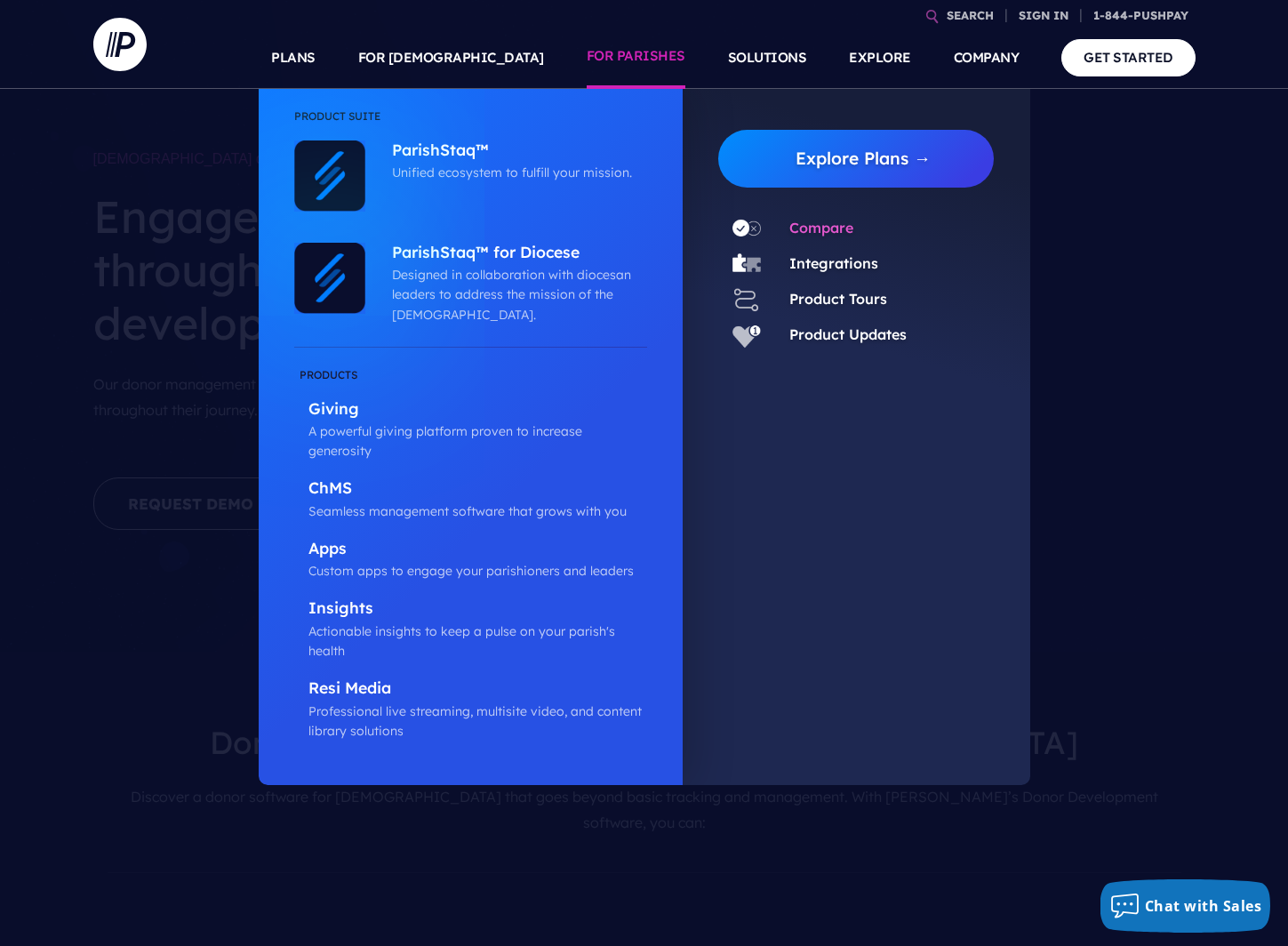 click on "Compare" at bounding box center [821, 228] 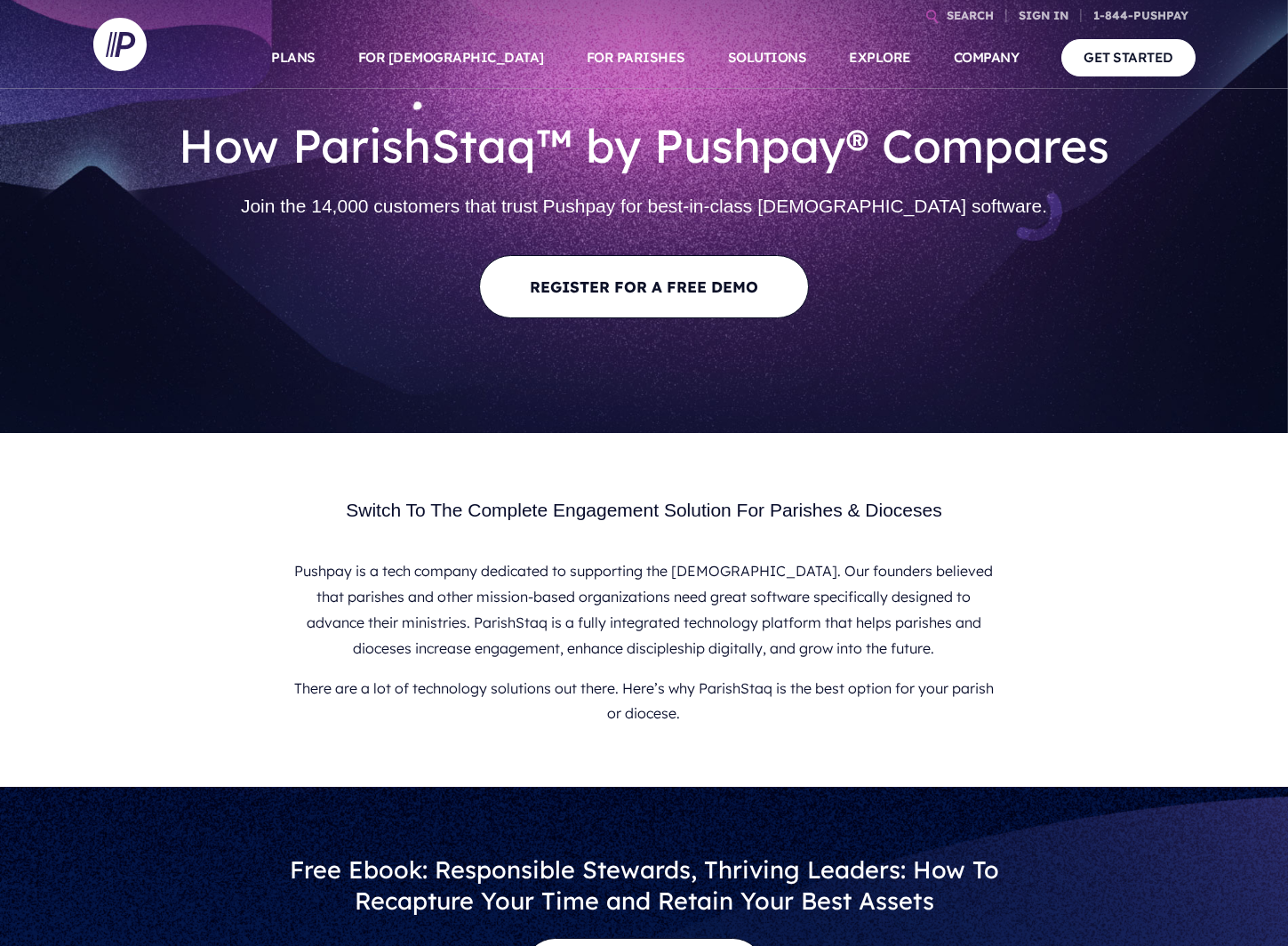 scroll, scrollTop: 89, scrollLeft: 0, axis: vertical 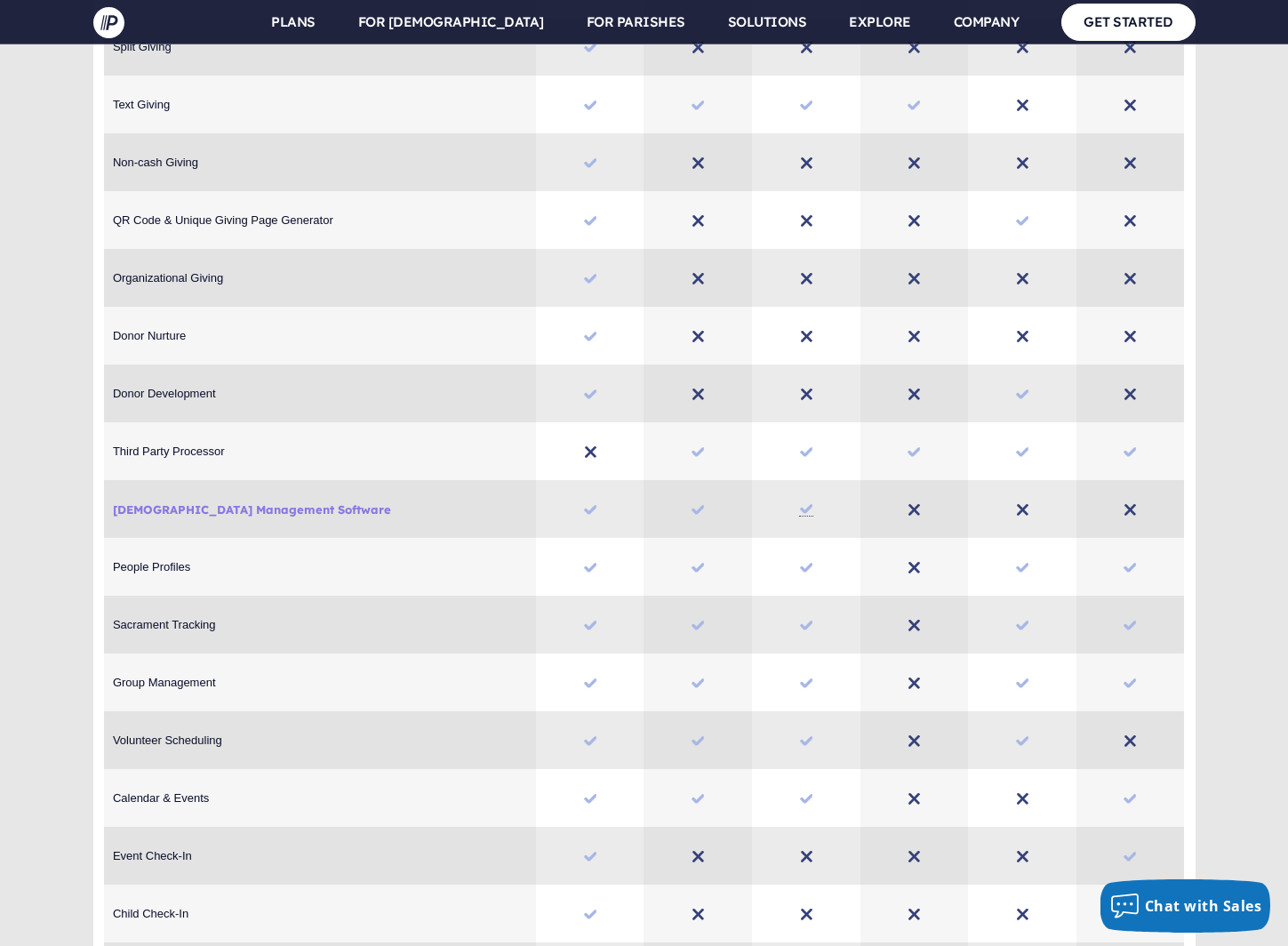 click on "Donor Development Donor Development" at bounding box center (320, 393) 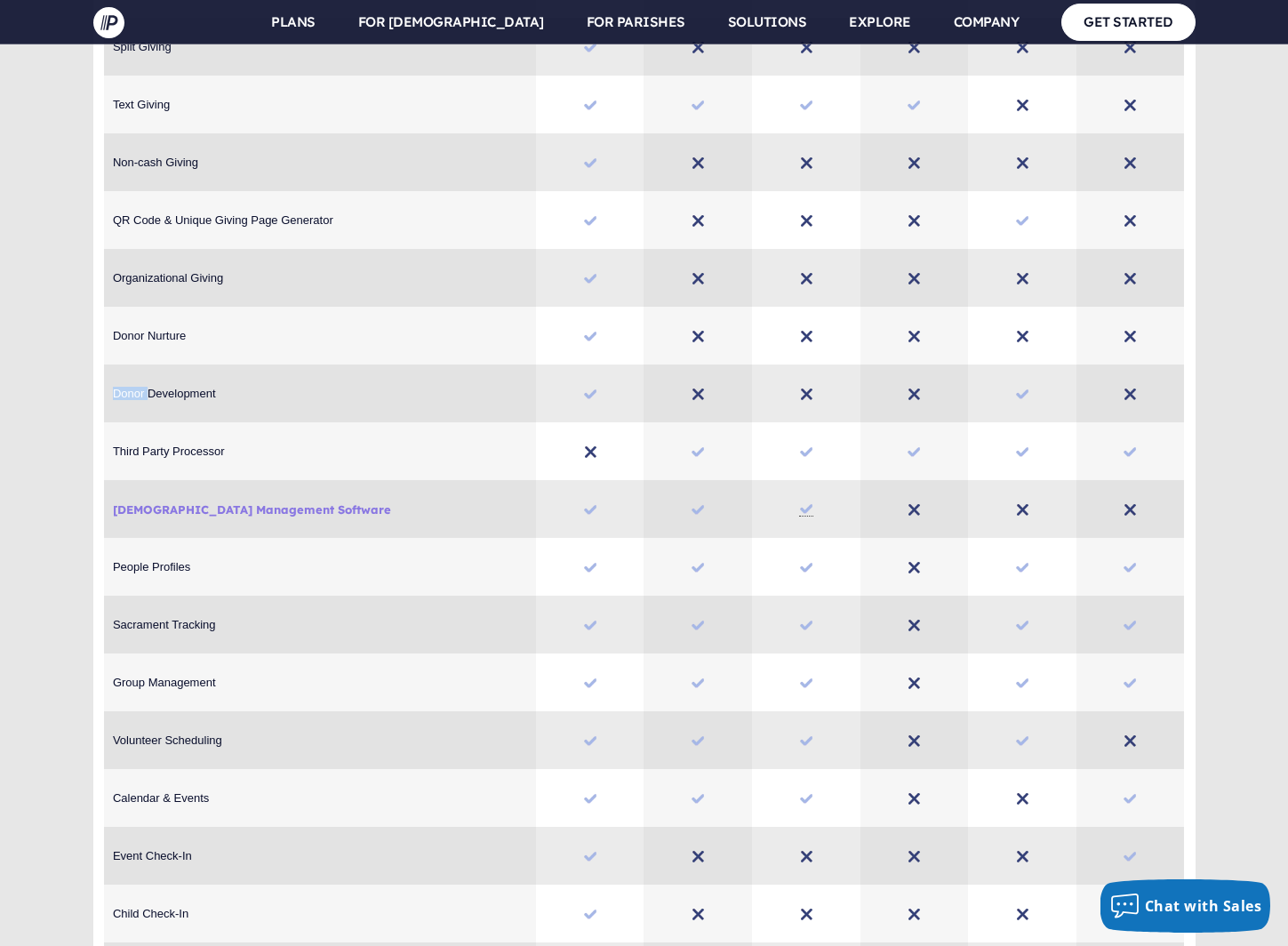 click on "Donor Development Donor Development" at bounding box center (320, 393) 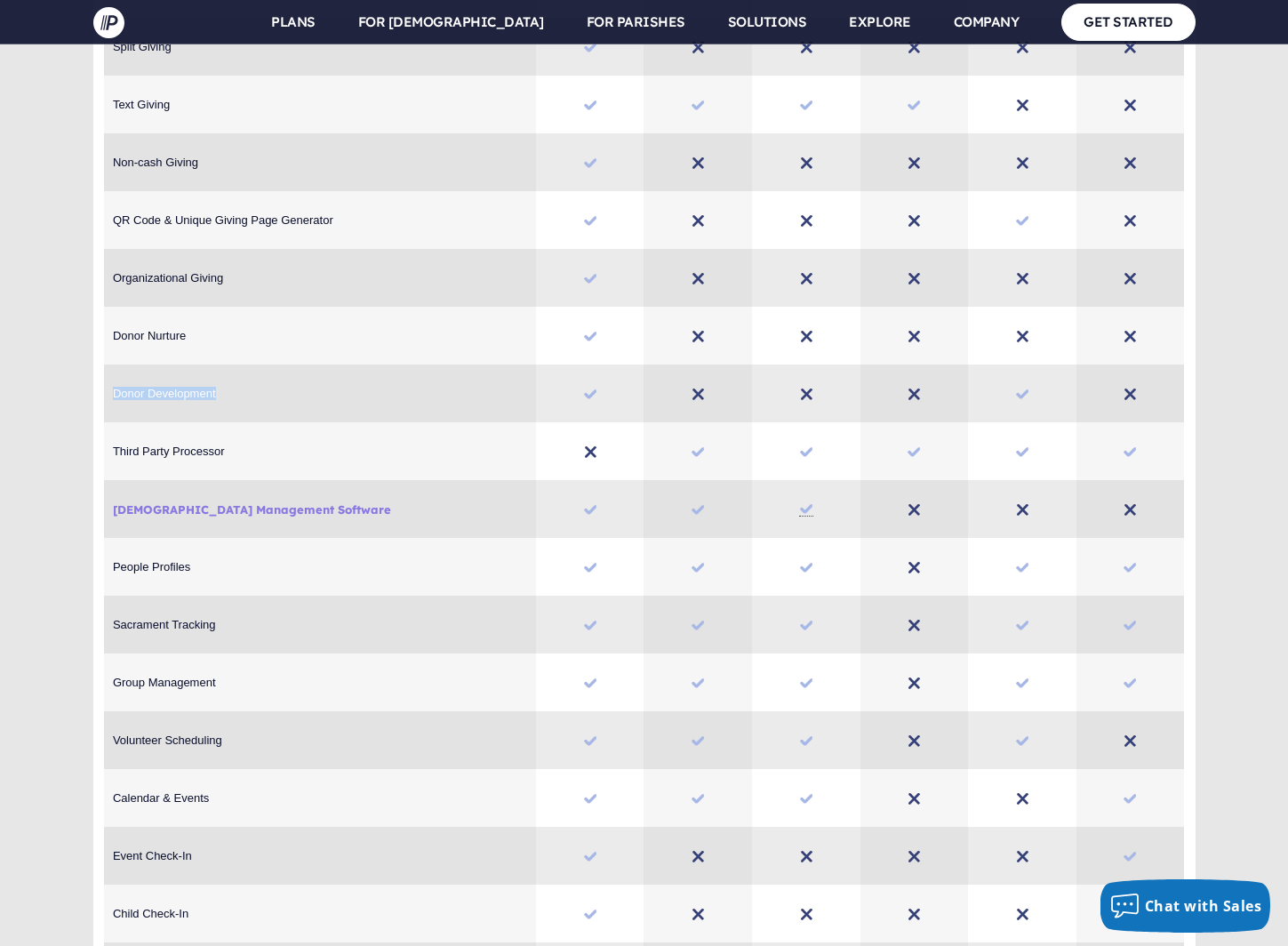 click on "Donor Development Donor Development" at bounding box center (320, 393) 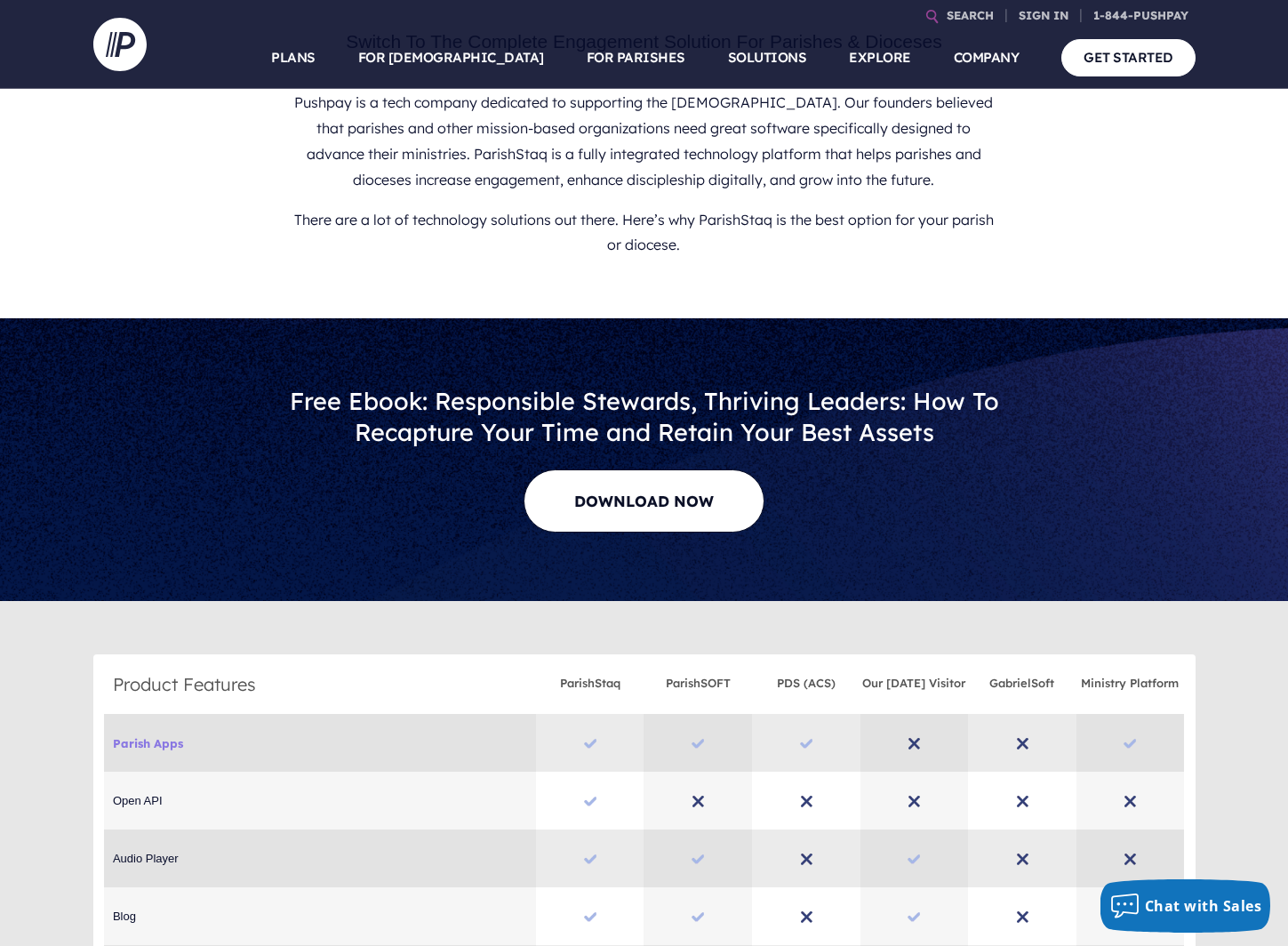 scroll, scrollTop: 0, scrollLeft: 0, axis: both 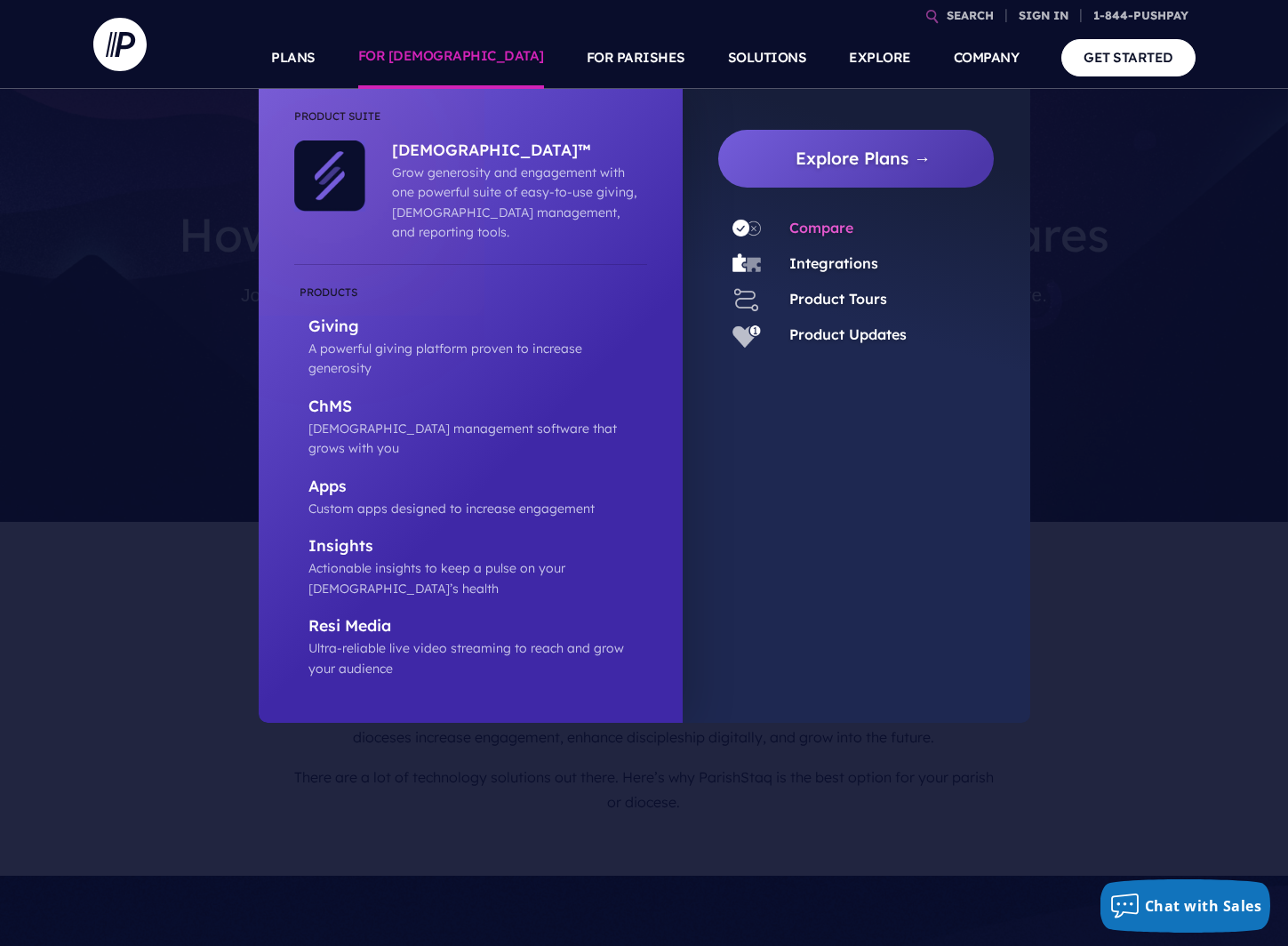 click on "Compare" at bounding box center (821, 228) 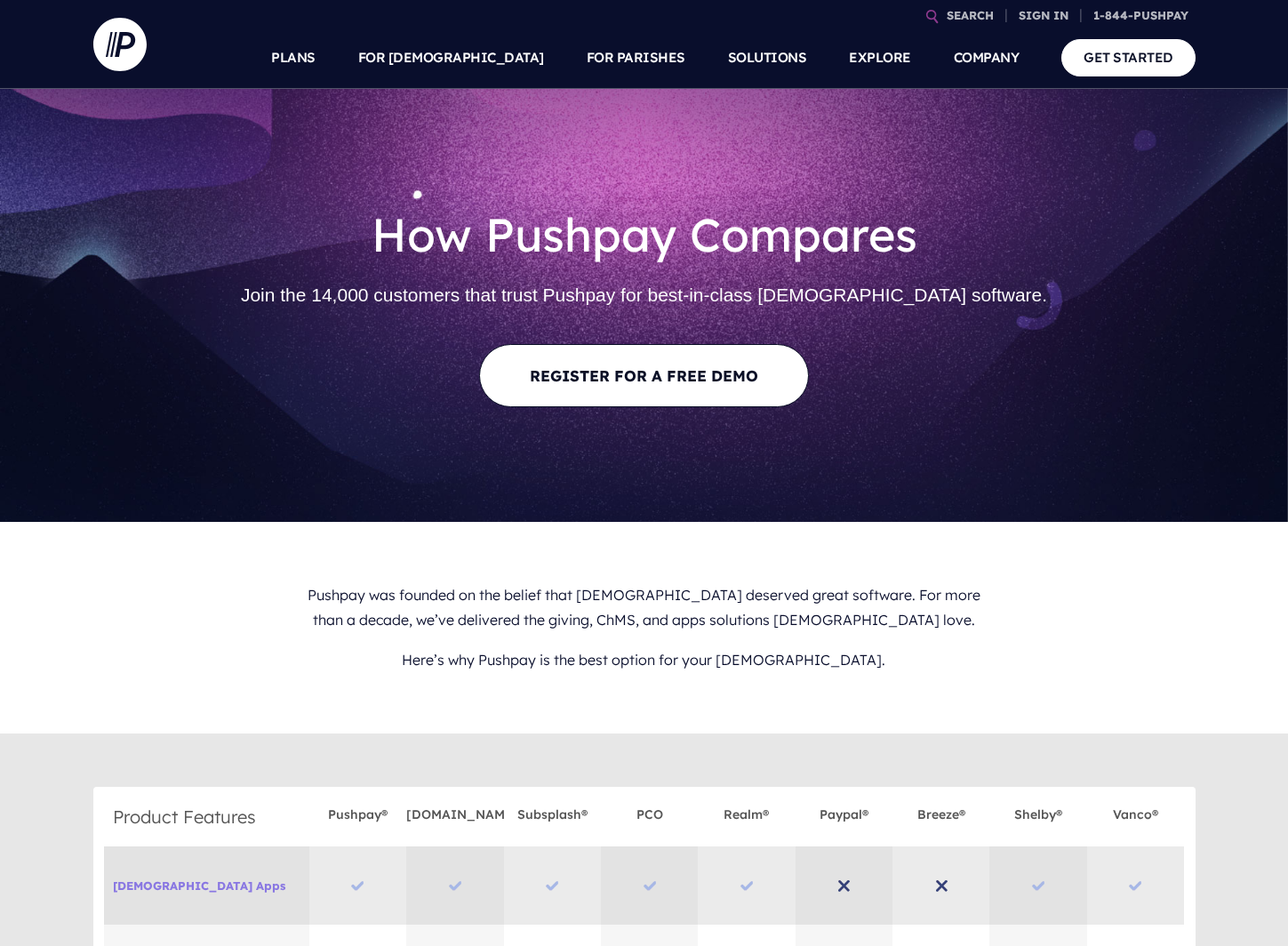 scroll, scrollTop: 0, scrollLeft: 0, axis: both 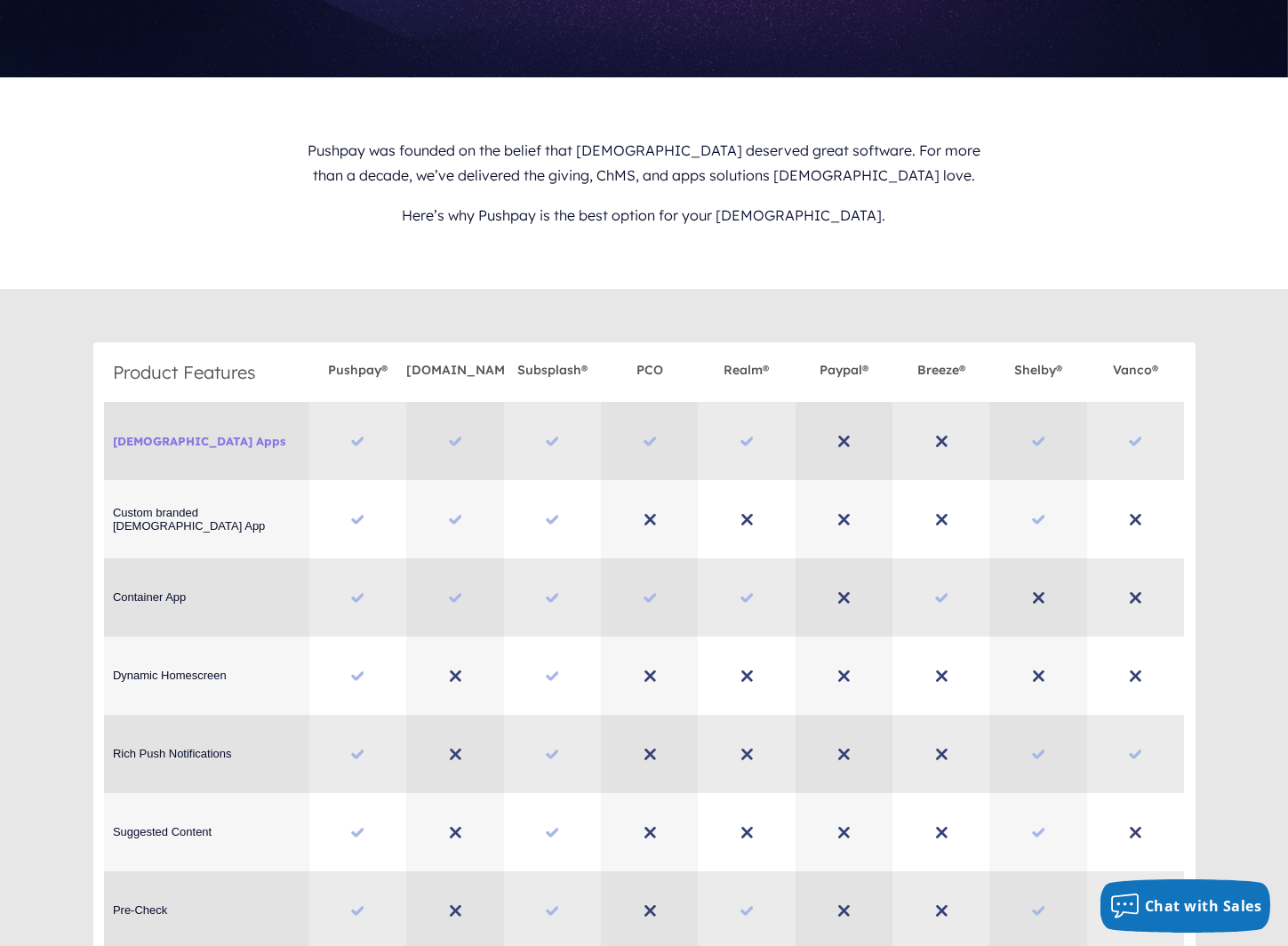click at bounding box center [552, 441] 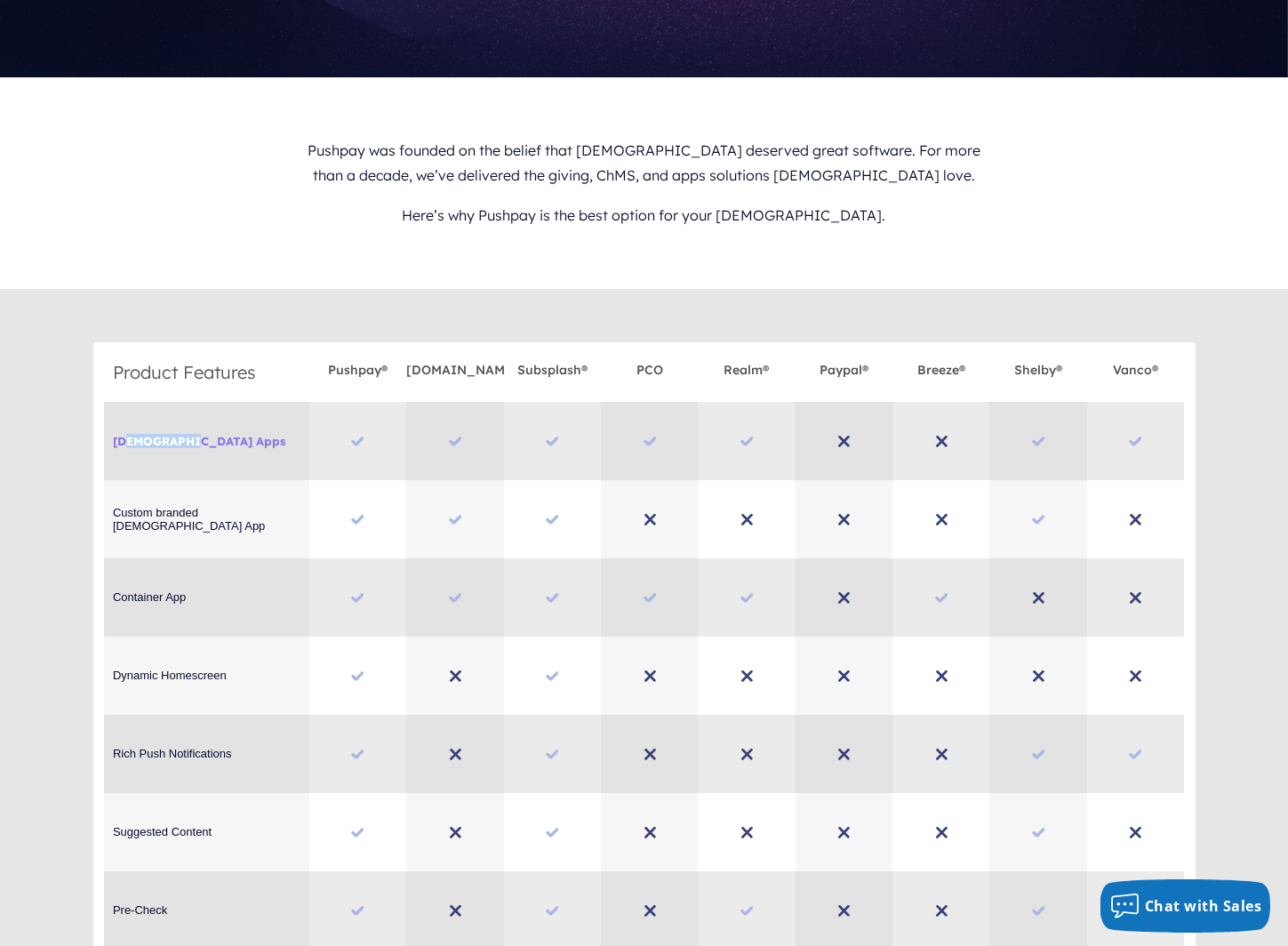 drag, startPoint x: 128, startPoint y: 440, endPoint x: 222, endPoint y: 449, distance: 94.42987 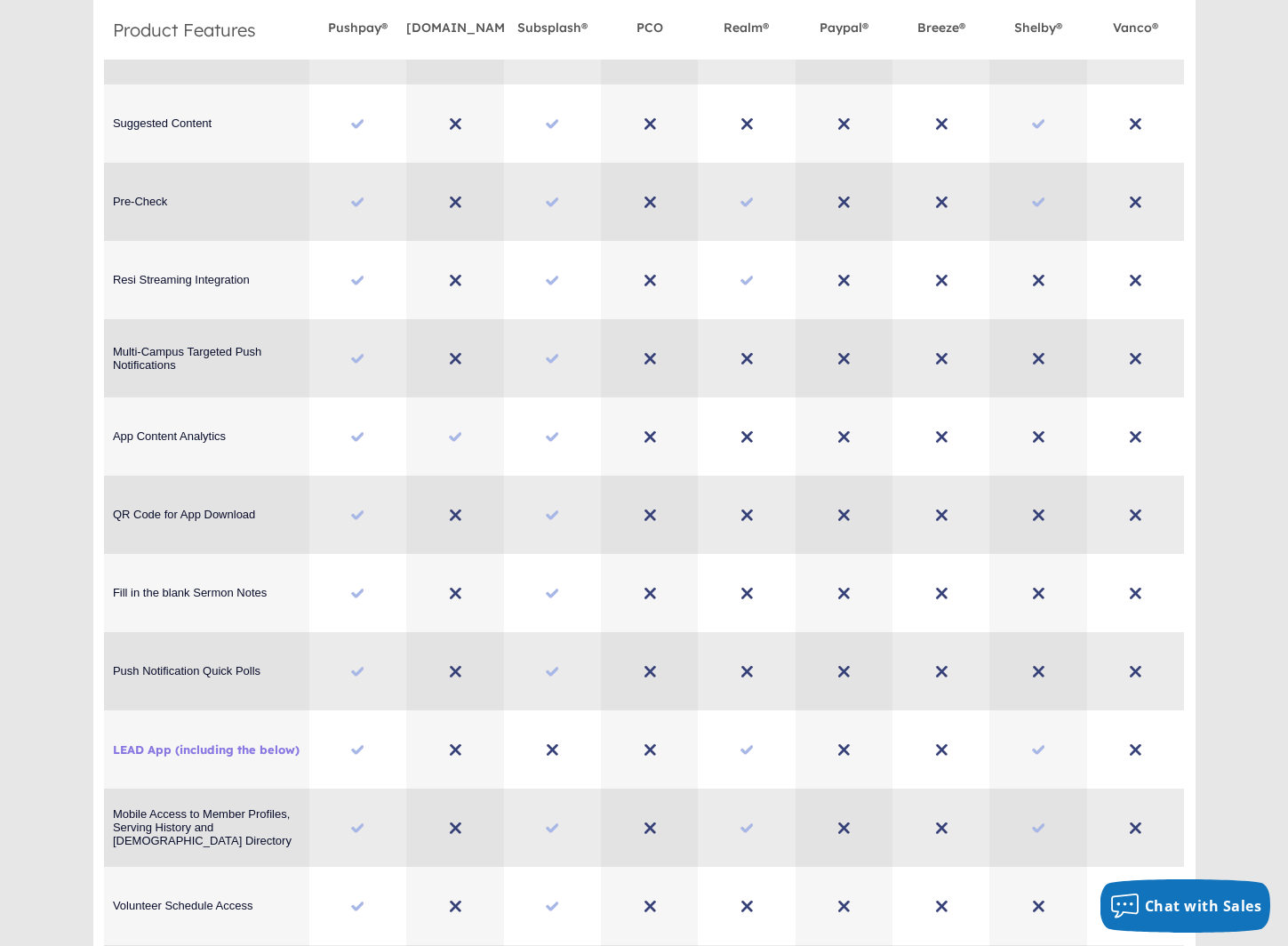 scroll, scrollTop: 1156, scrollLeft: 0, axis: vertical 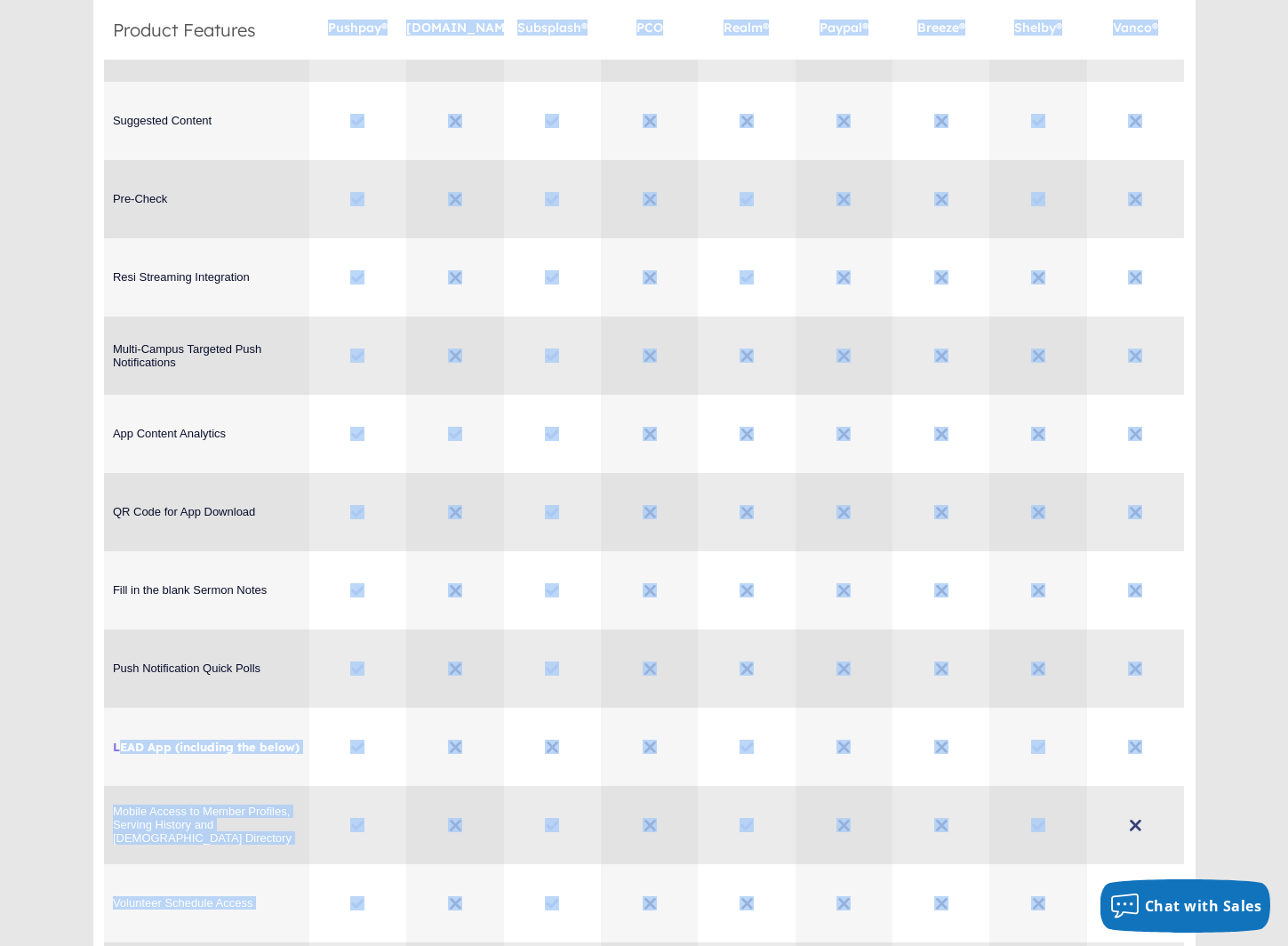 drag, startPoint x: 118, startPoint y: 747, endPoint x: 1145, endPoint y: 744, distance: 1027.0044 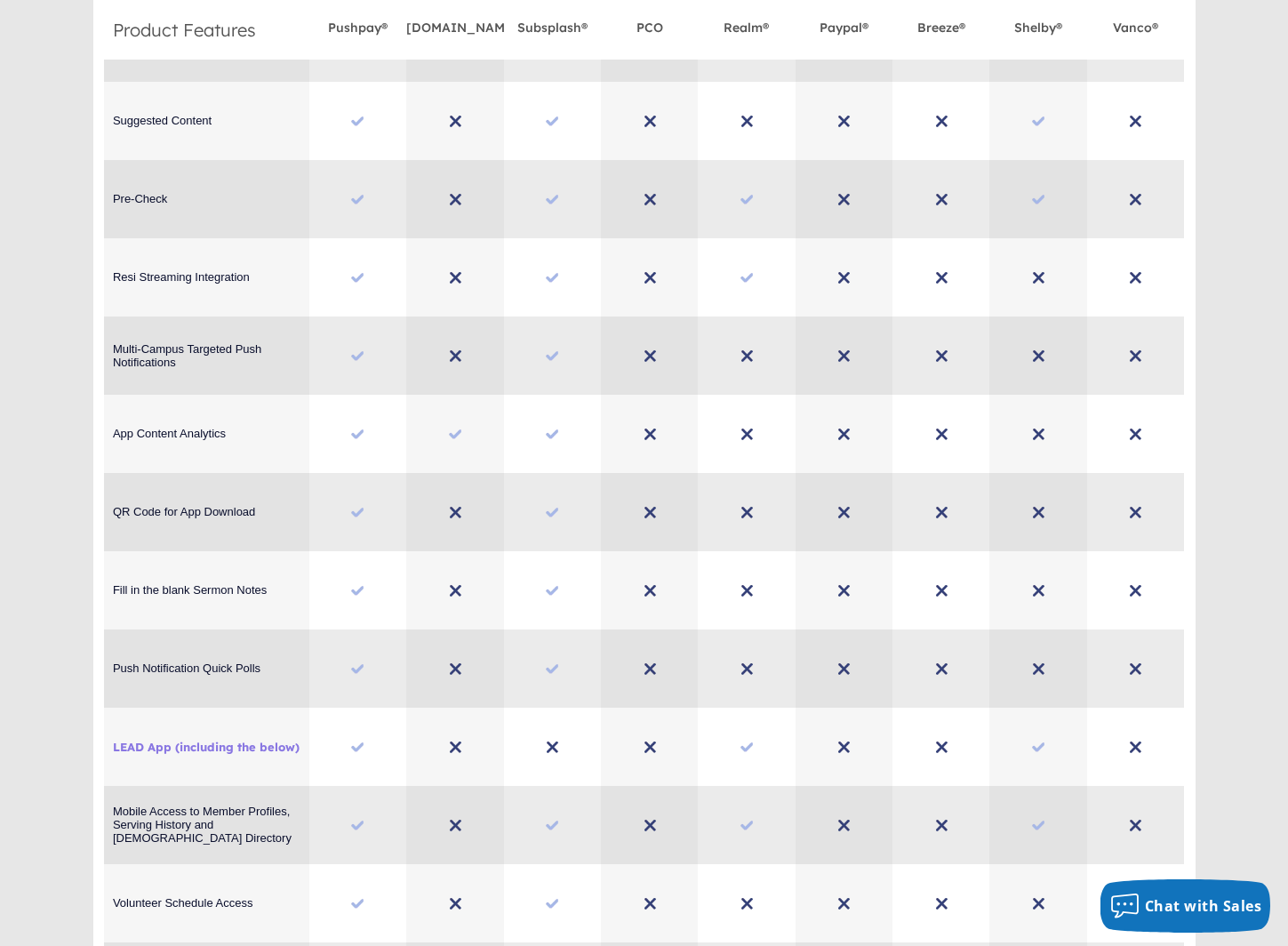 click on "LEAD App (including the below)" at bounding box center (746, 747) 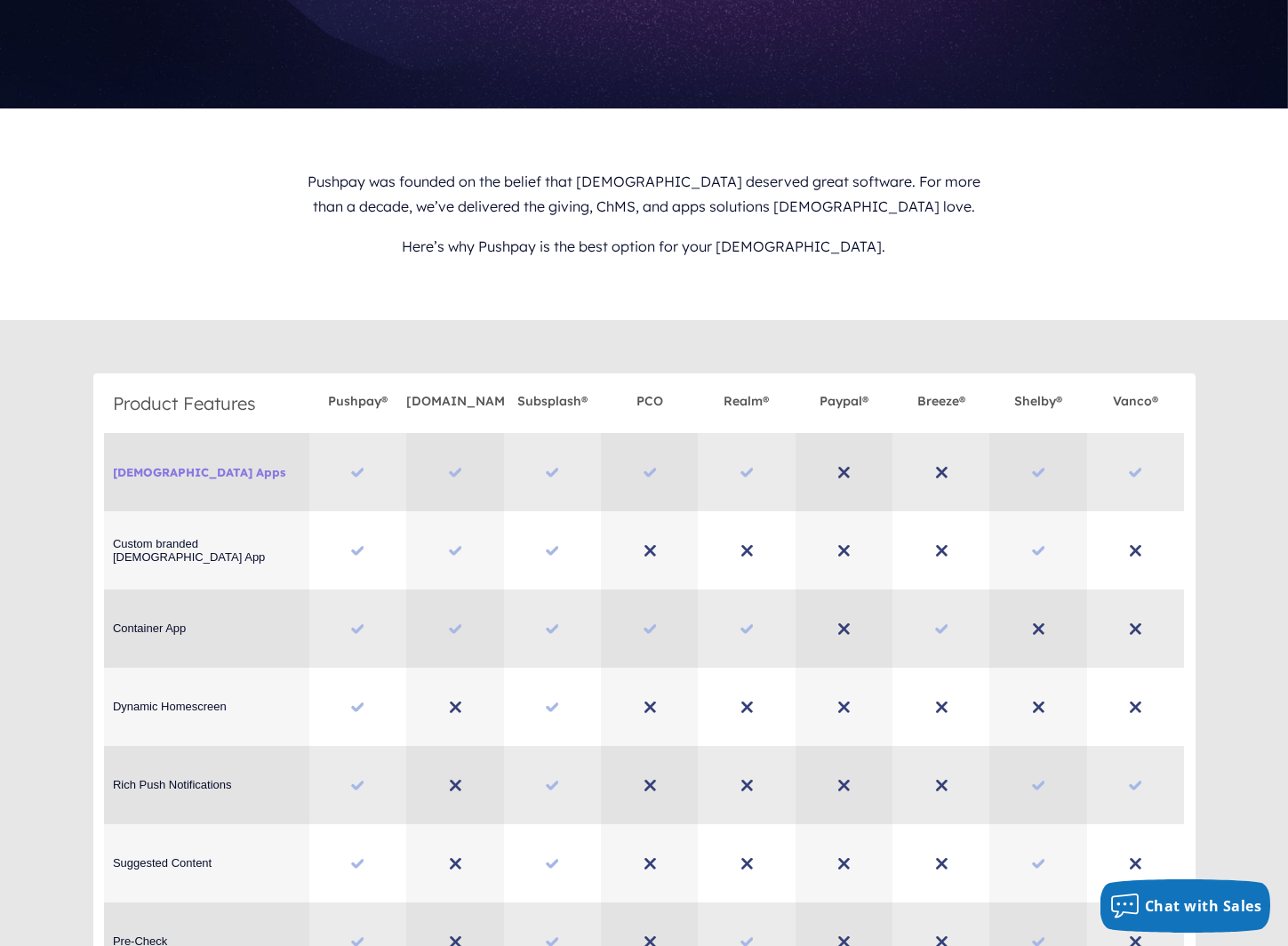 scroll, scrollTop: 445, scrollLeft: 0, axis: vertical 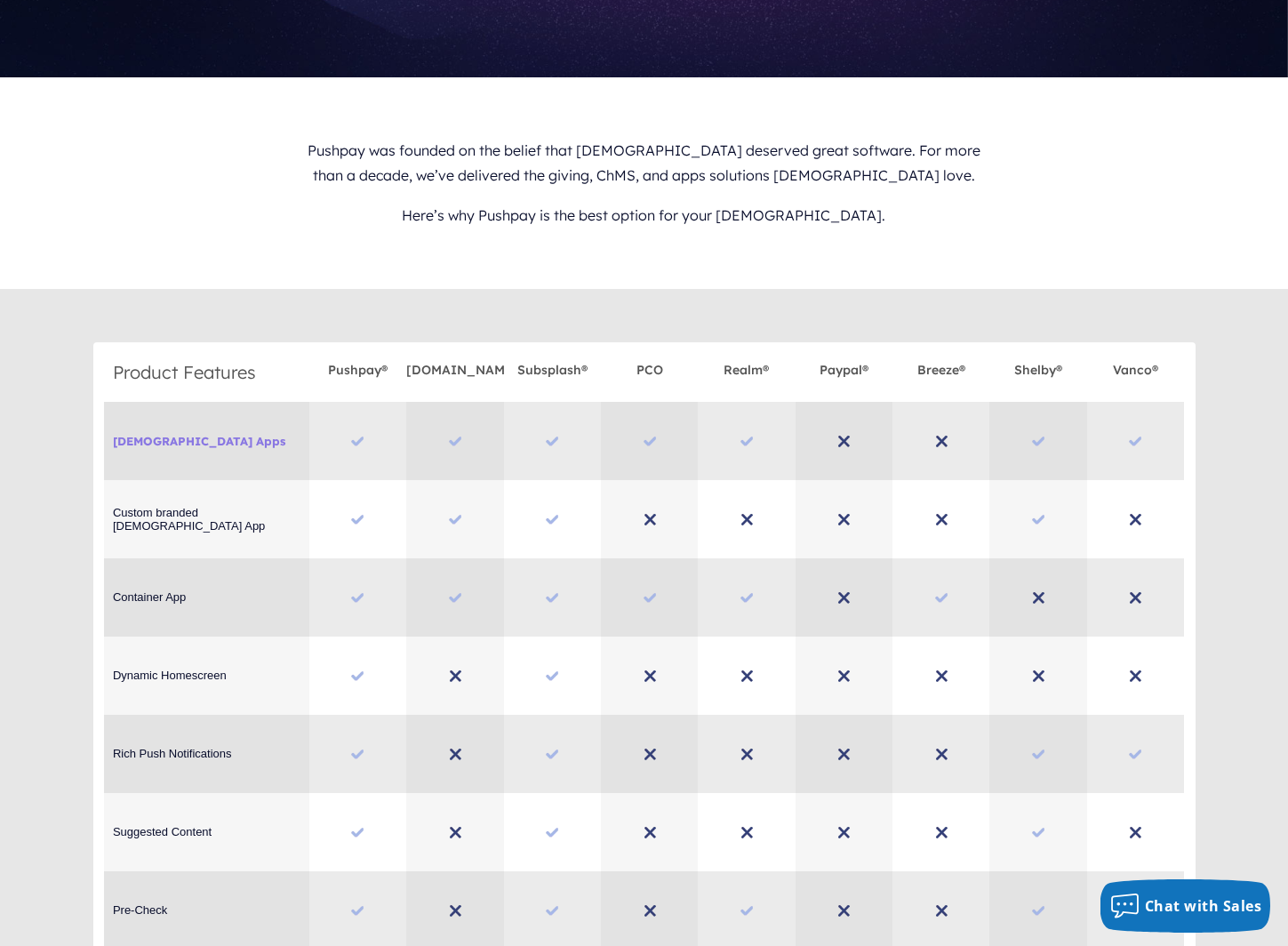 click on "Custom branded [DEMOGRAPHIC_DATA] App" at bounding box center (746, 519) 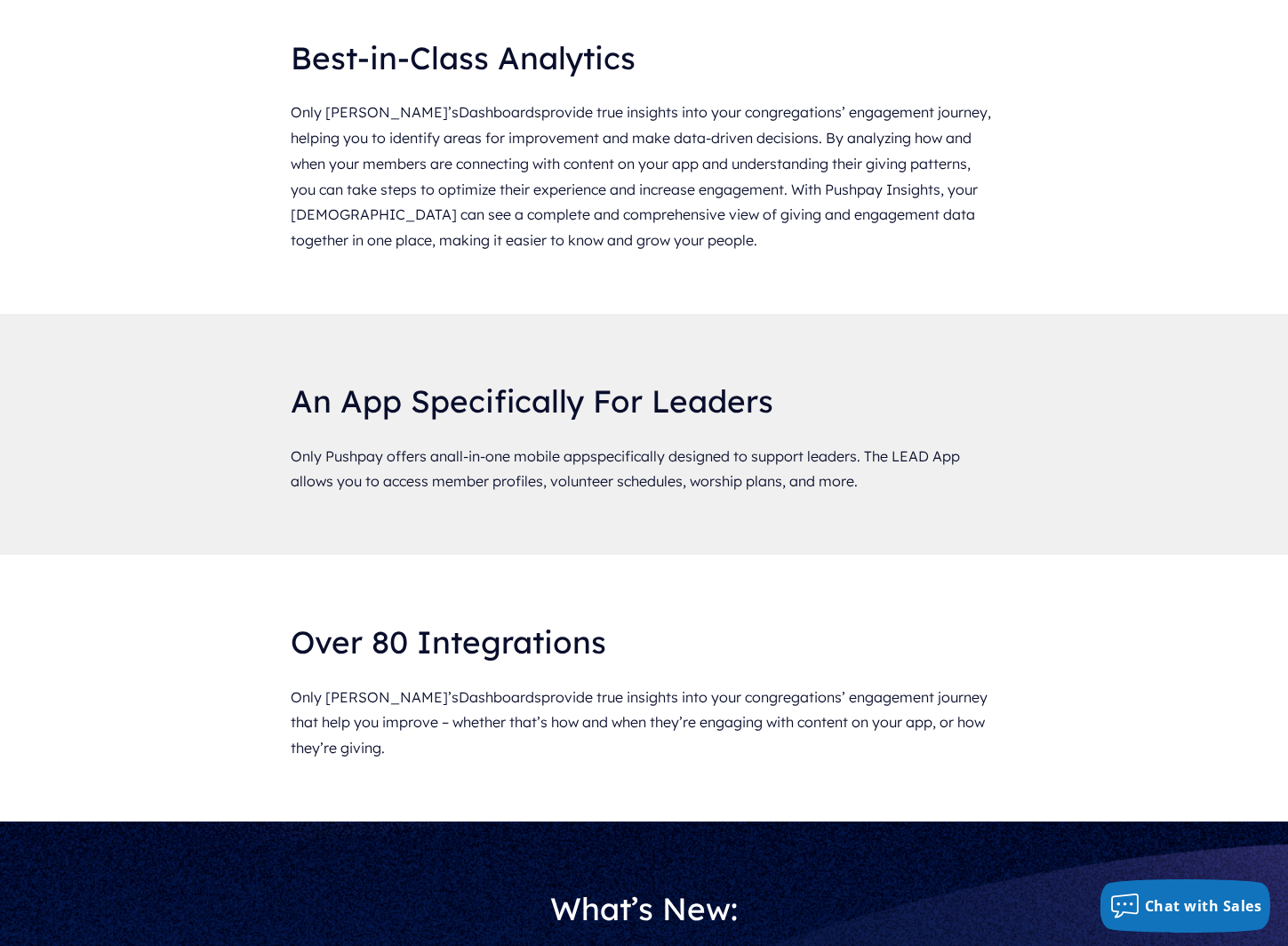 scroll, scrollTop: 5868, scrollLeft: 0, axis: vertical 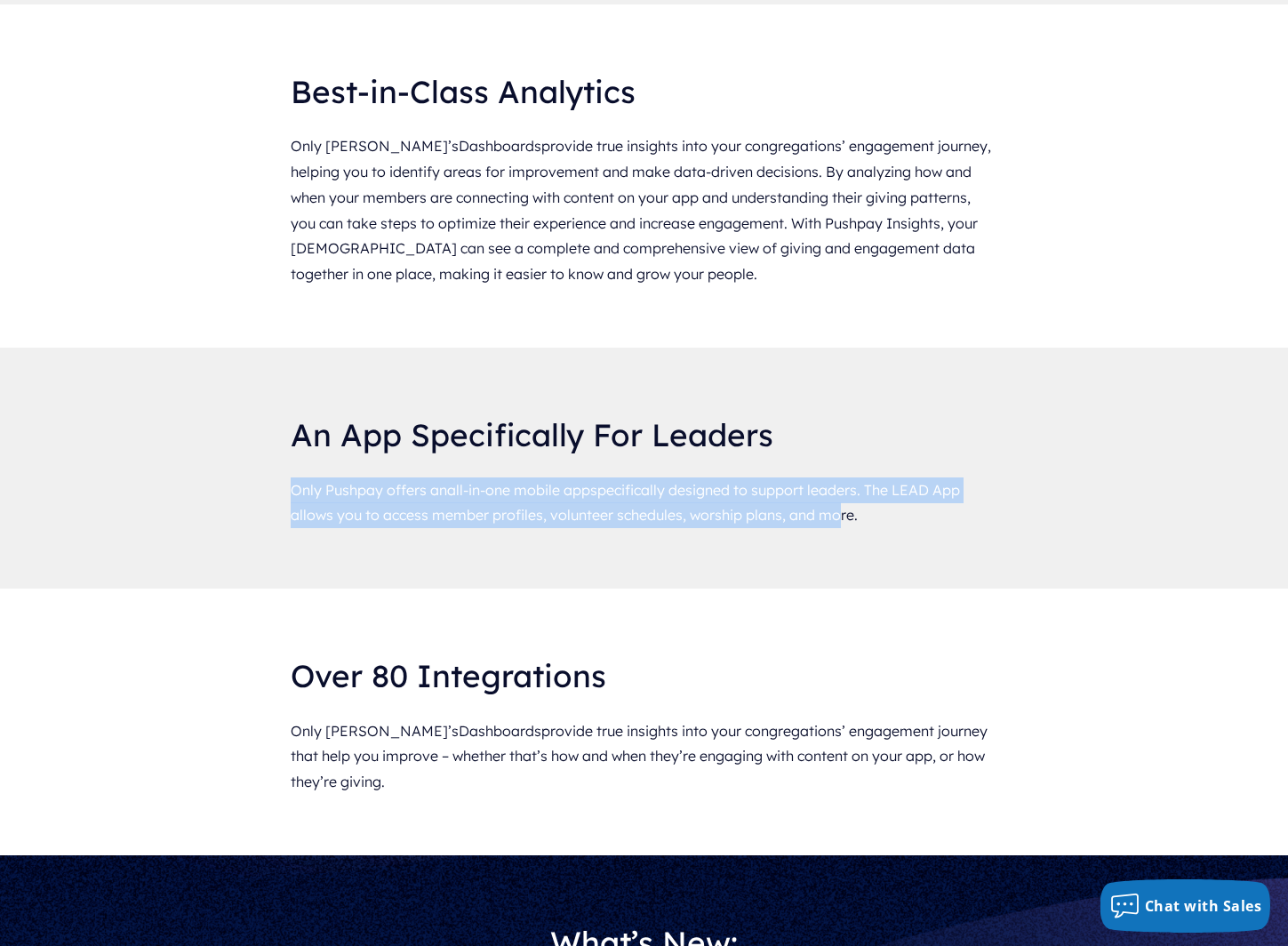 drag, startPoint x: 284, startPoint y: 404, endPoint x: 837, endPoint y: 431, distance: 553.6587 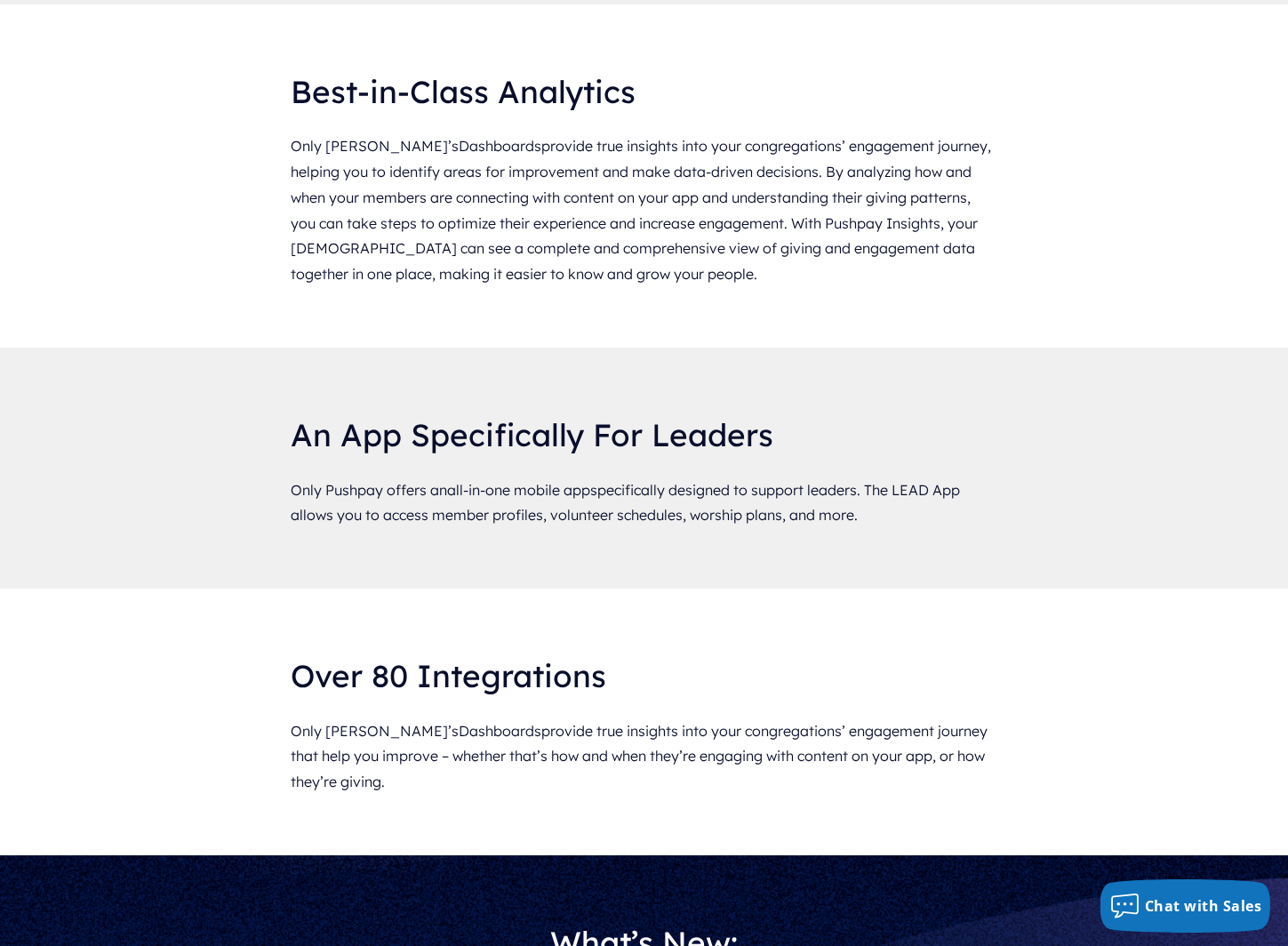 click on "Only Pushpay offers an  all-in-one mobile app  specifically designed to support leaders. The LEAD App allows you to access member profiles, volunteer schedules, worship plans, and more." at bounding box center (644, 503) 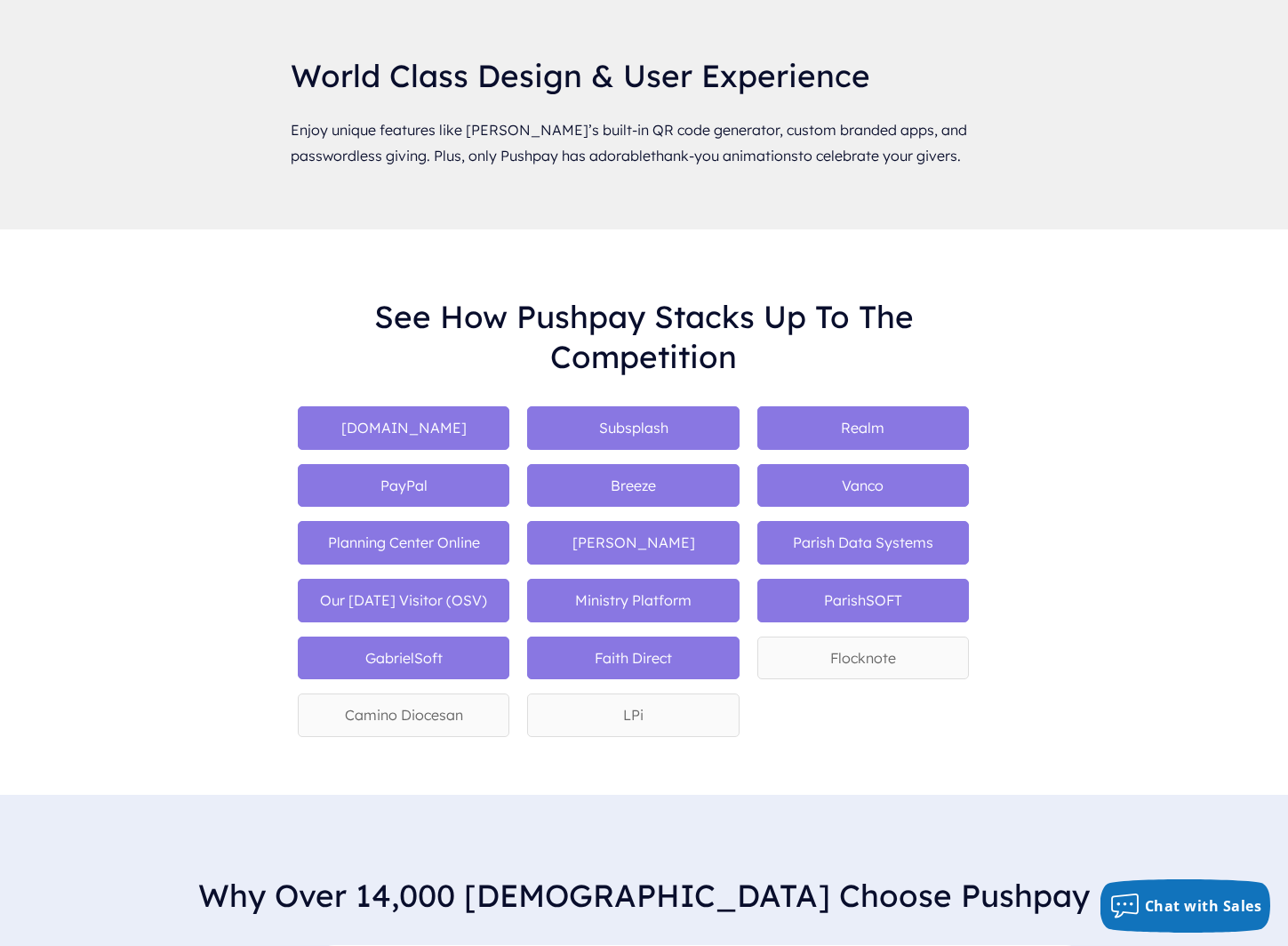 scroll, scrollTop: 9247, scrollLeft: 0, axis: vertical 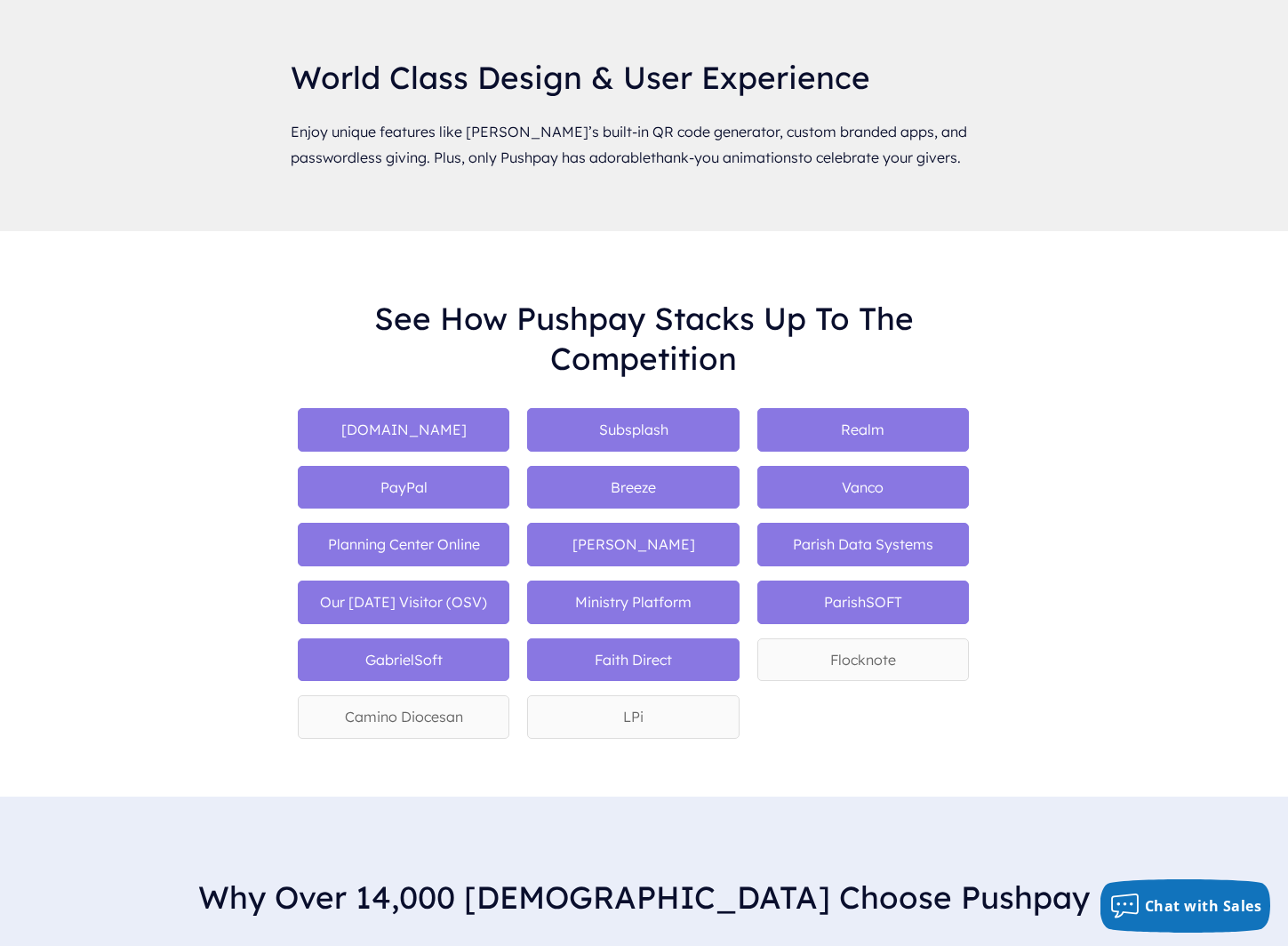 click on "See How Pushpay Stacks Up To The Competition
Tithe.ly
Subsplash
Realm
PayPal
Breeze
Vanco
Planning Center Online
Shelby
Parish Data Systems
Our Sunday Visitor (OSV)
Ministry Platform
ParishSOFT
GabrielSoft
Faith Direct
Flocknote
Camino Diocesan
LPi" at bounding box center [644, 527] 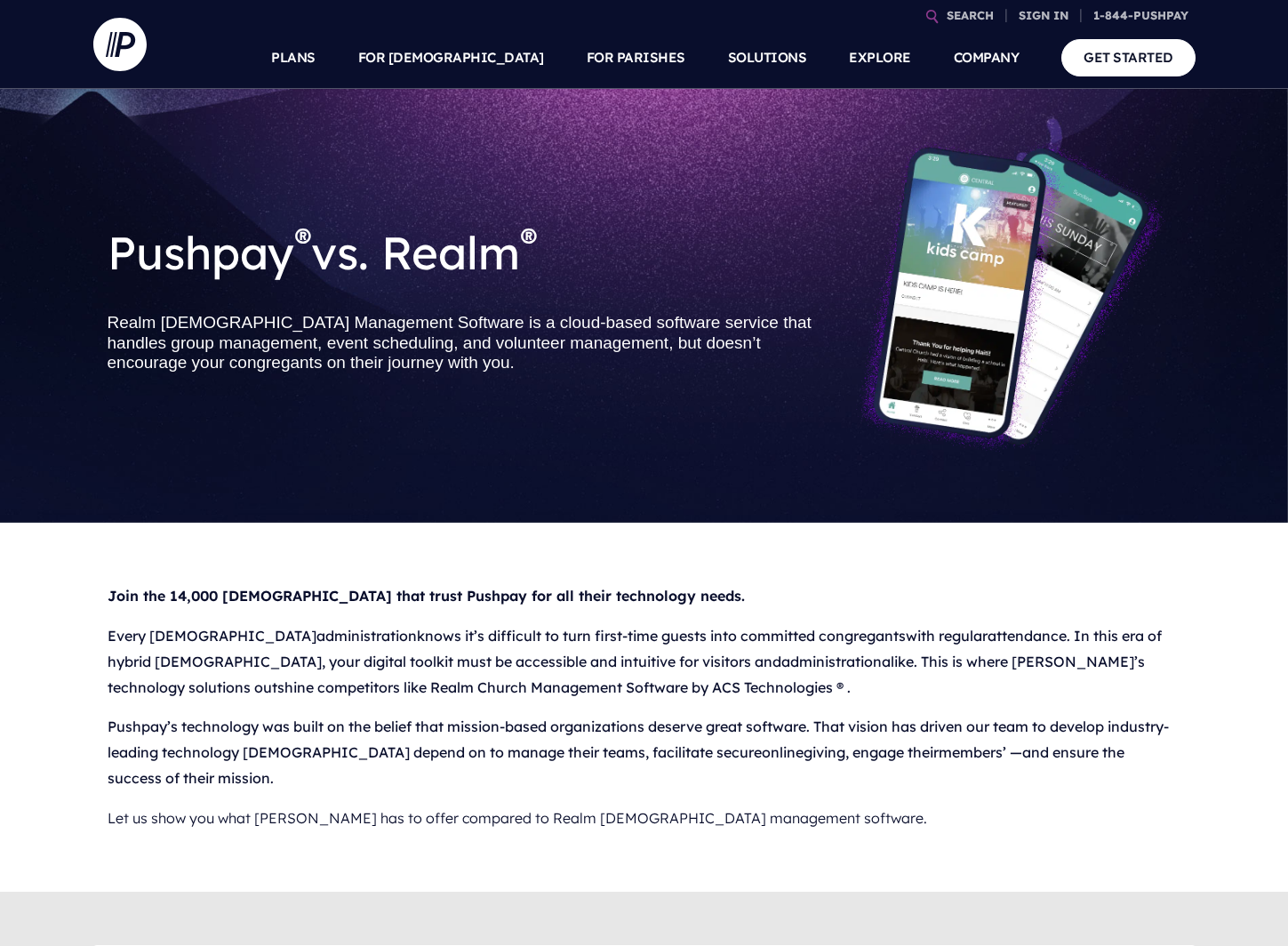 scroll, scrollTop: 0, scrollLeft: 0, axis: both 